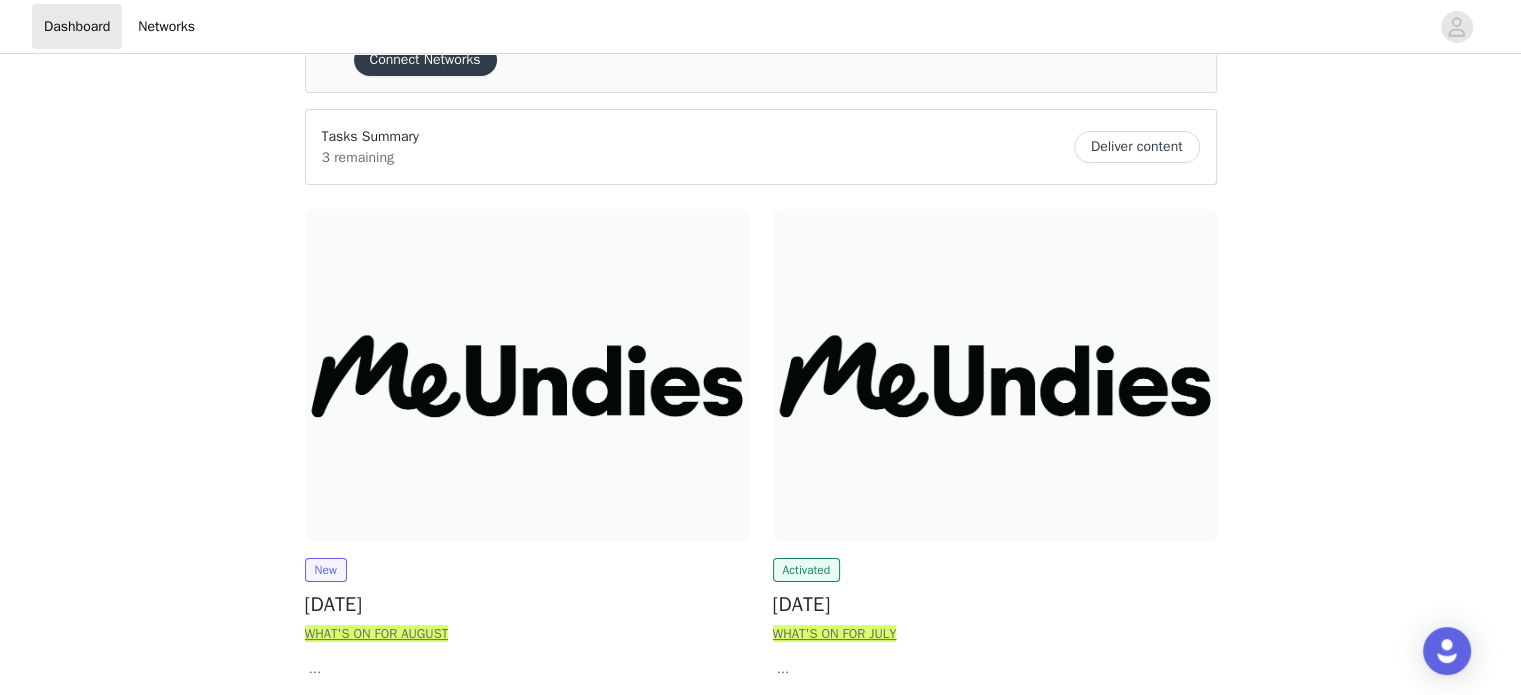 scroll, scrollTop: 168, scrollLeft: 0, axis: vertical 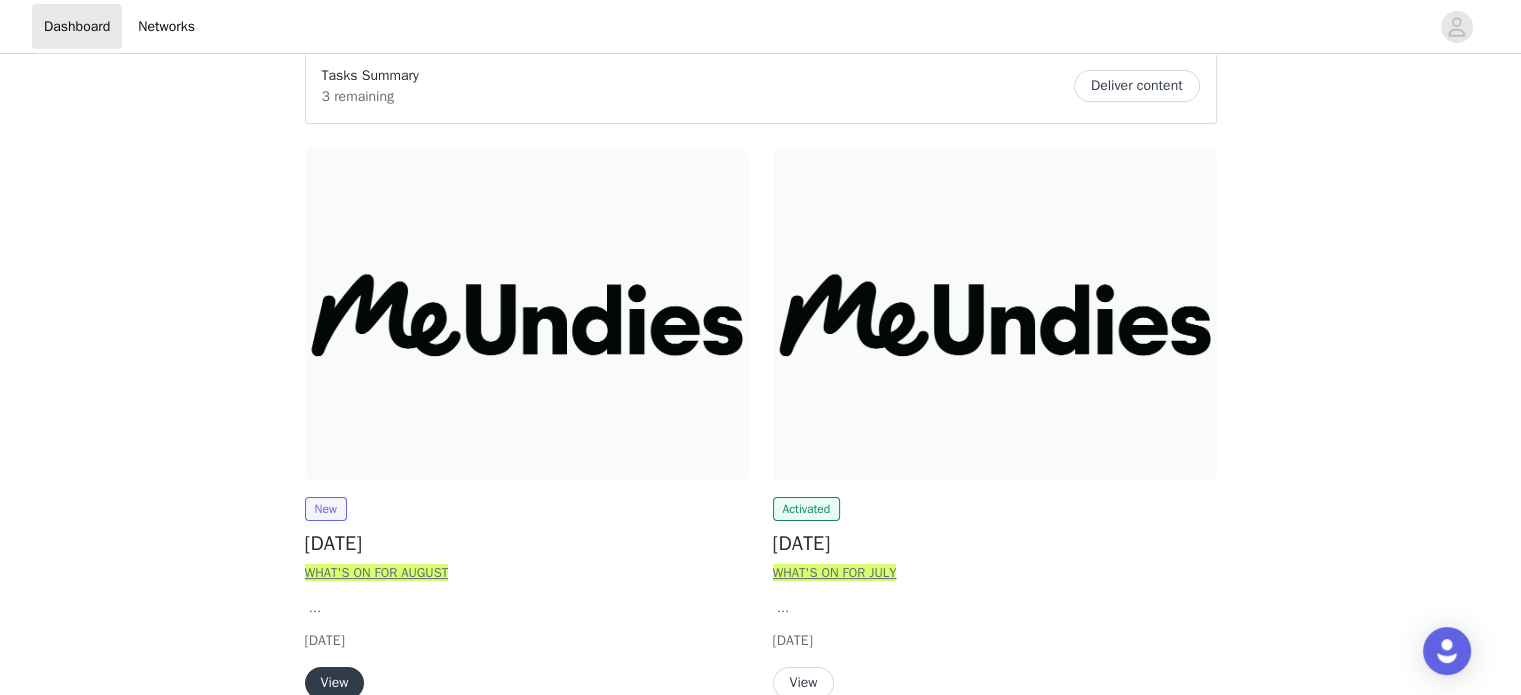 click at bounding box center [527, 314] 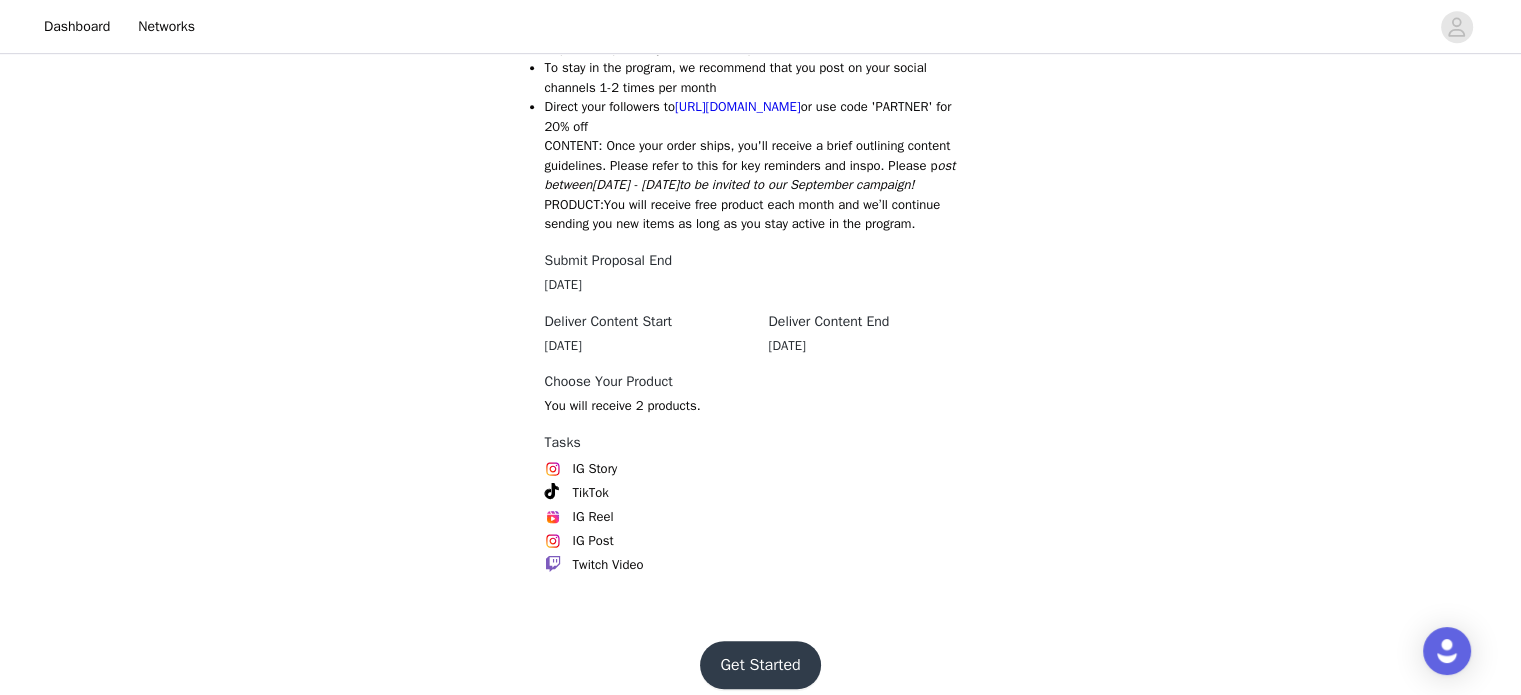 scroll, scrollTop: 1064, scrollLeft: 0, axis: vertical 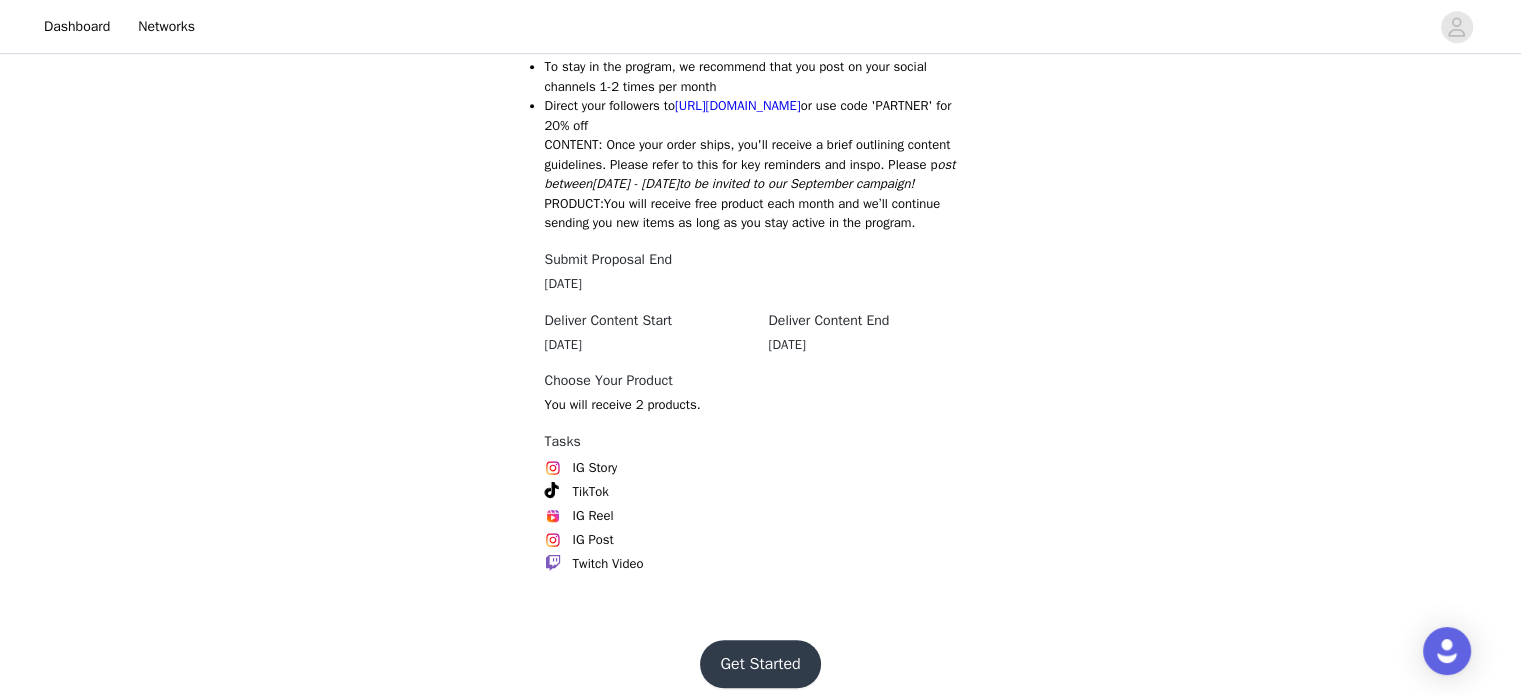 click on "Get Started" at bounding box center [760, 664] 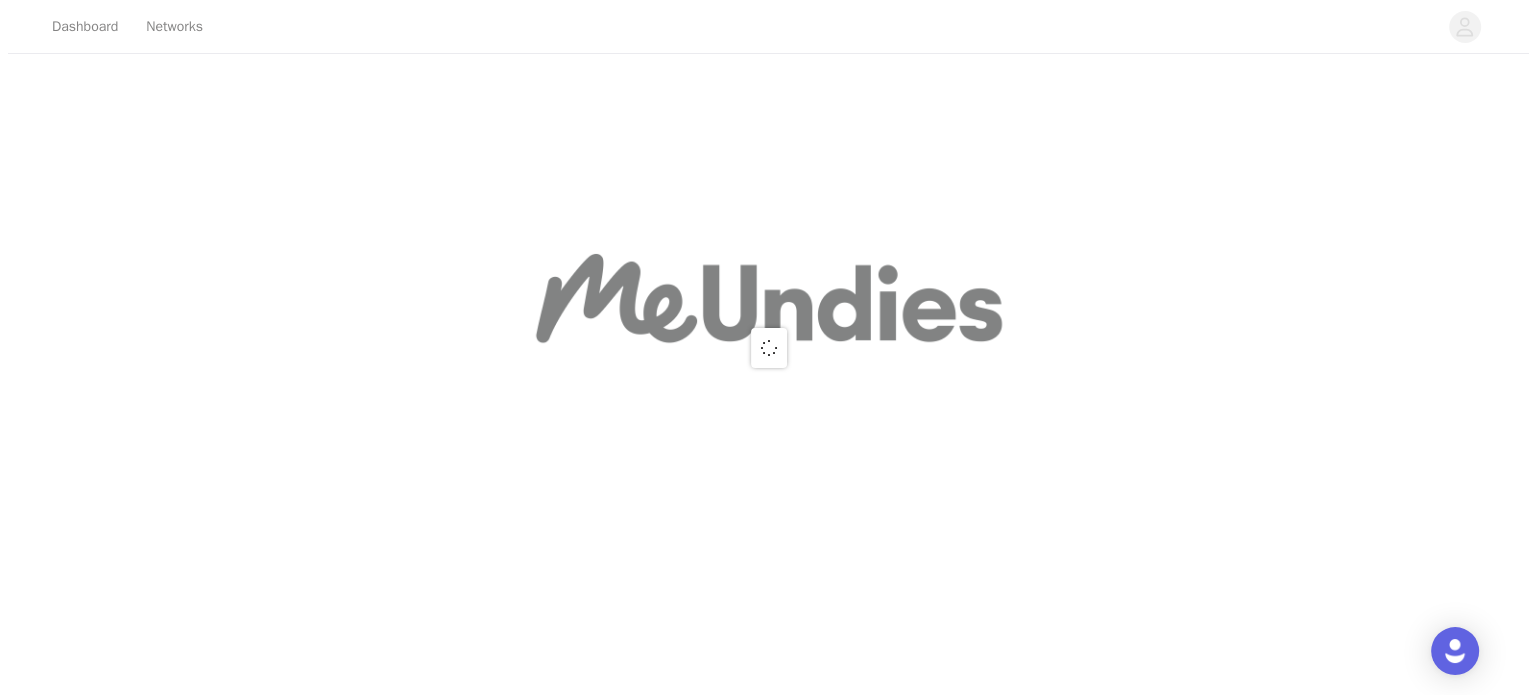scroll, scrollTop: 0, scrollLeft: 0, axis: both 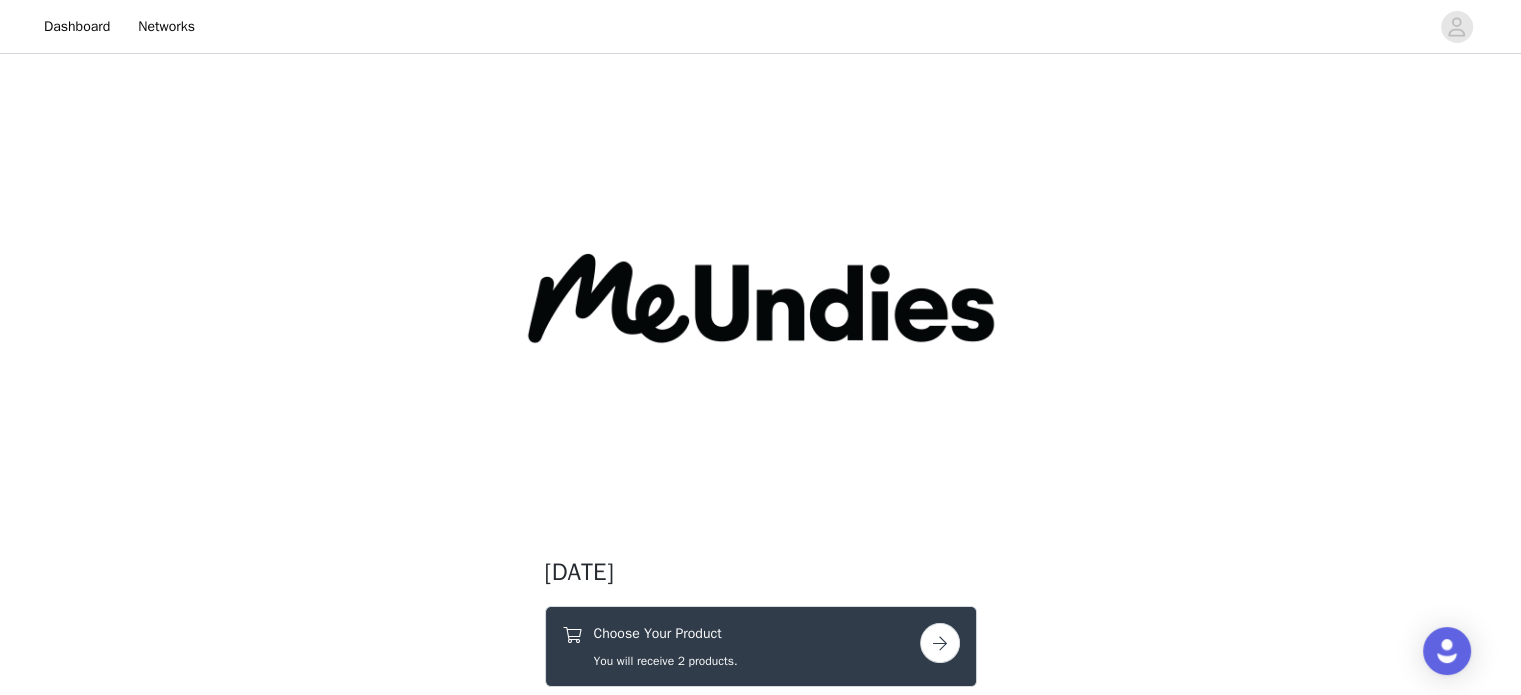 click at bounding box center [940, 643] 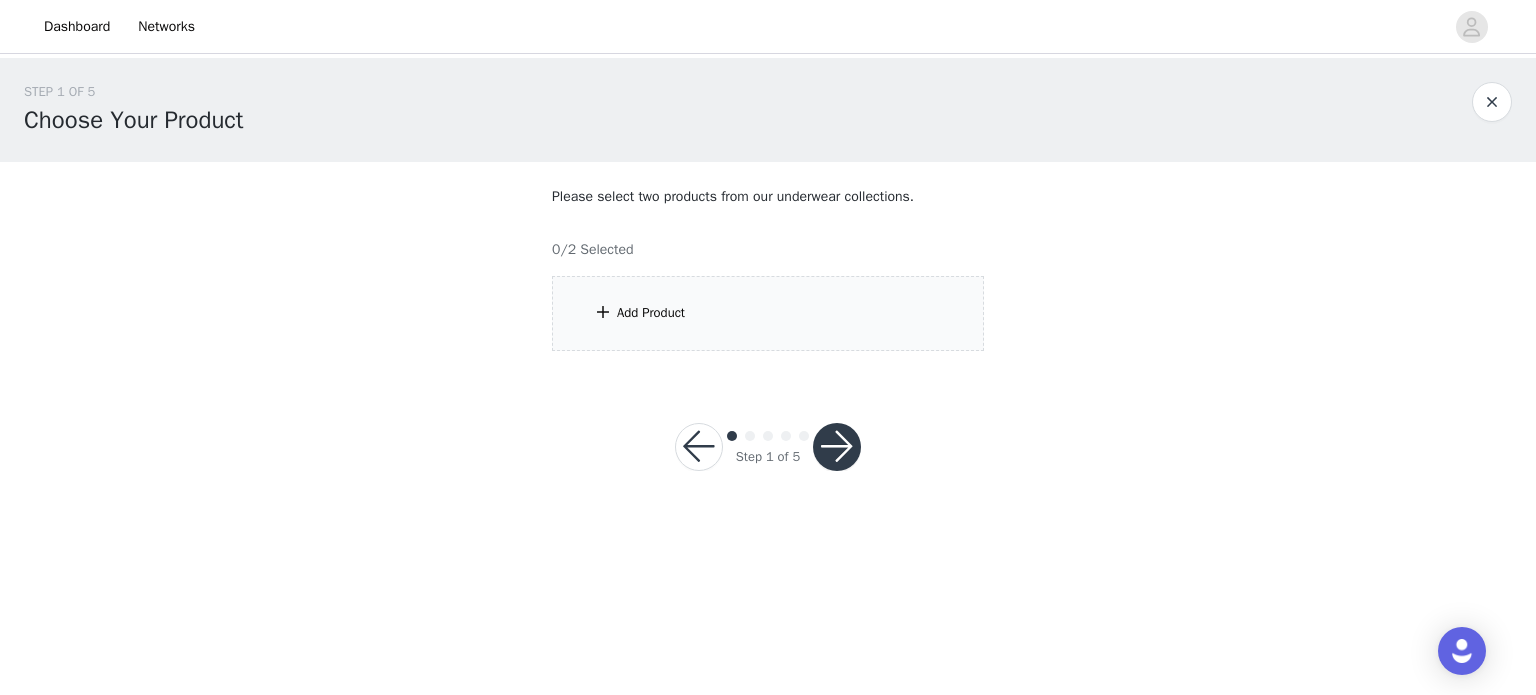 click on "Add Product" at bounding box center (768, 313) 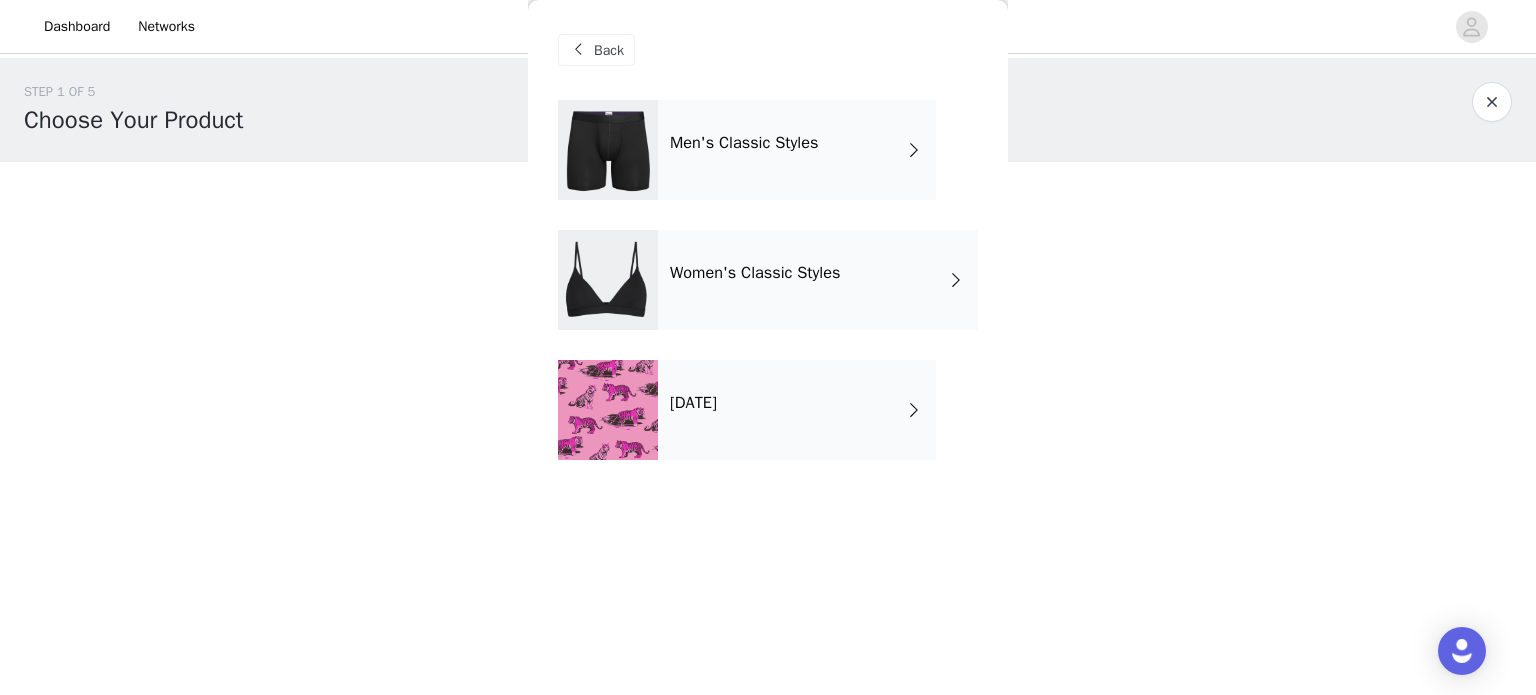 click on "Men's Classic Styles" at bounding box center [797, 150] 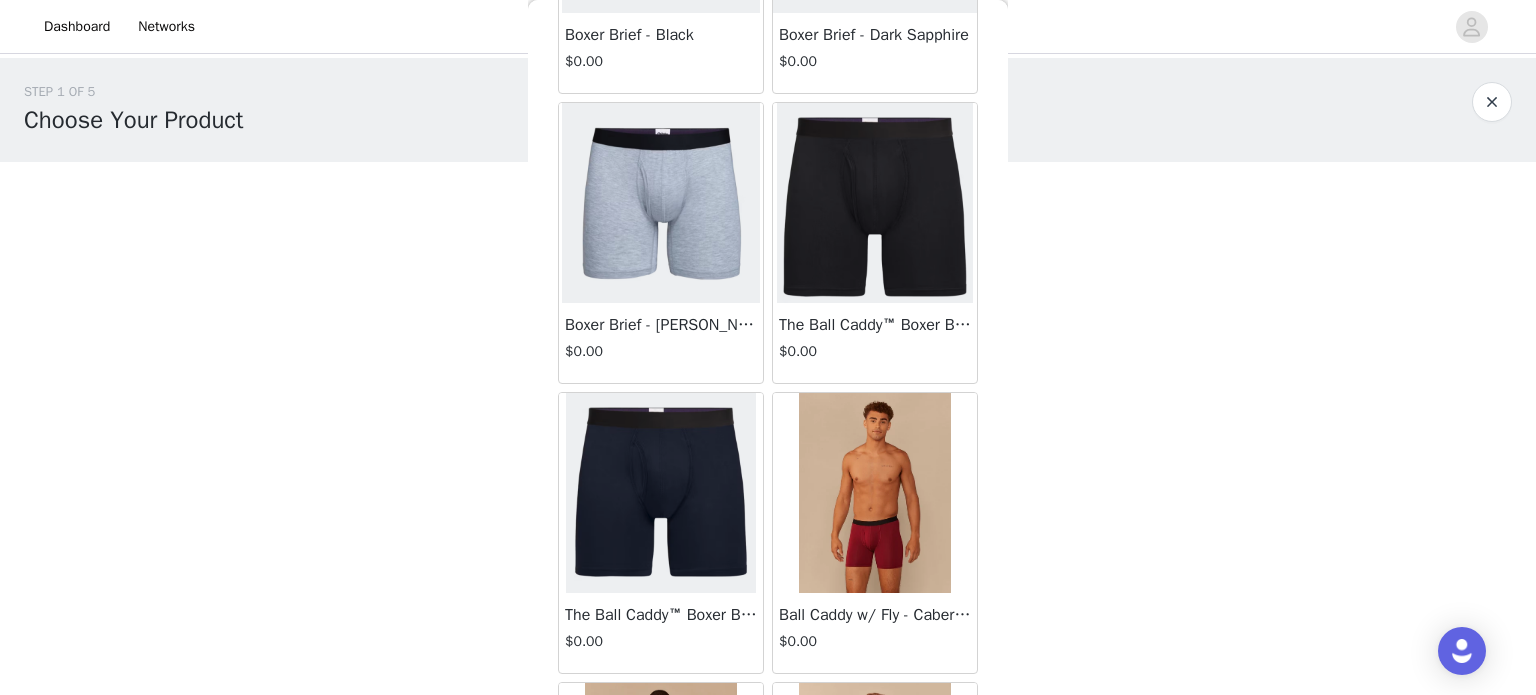 scroll, scrollTop: 290, scrollLeft: 0, axis: vertical 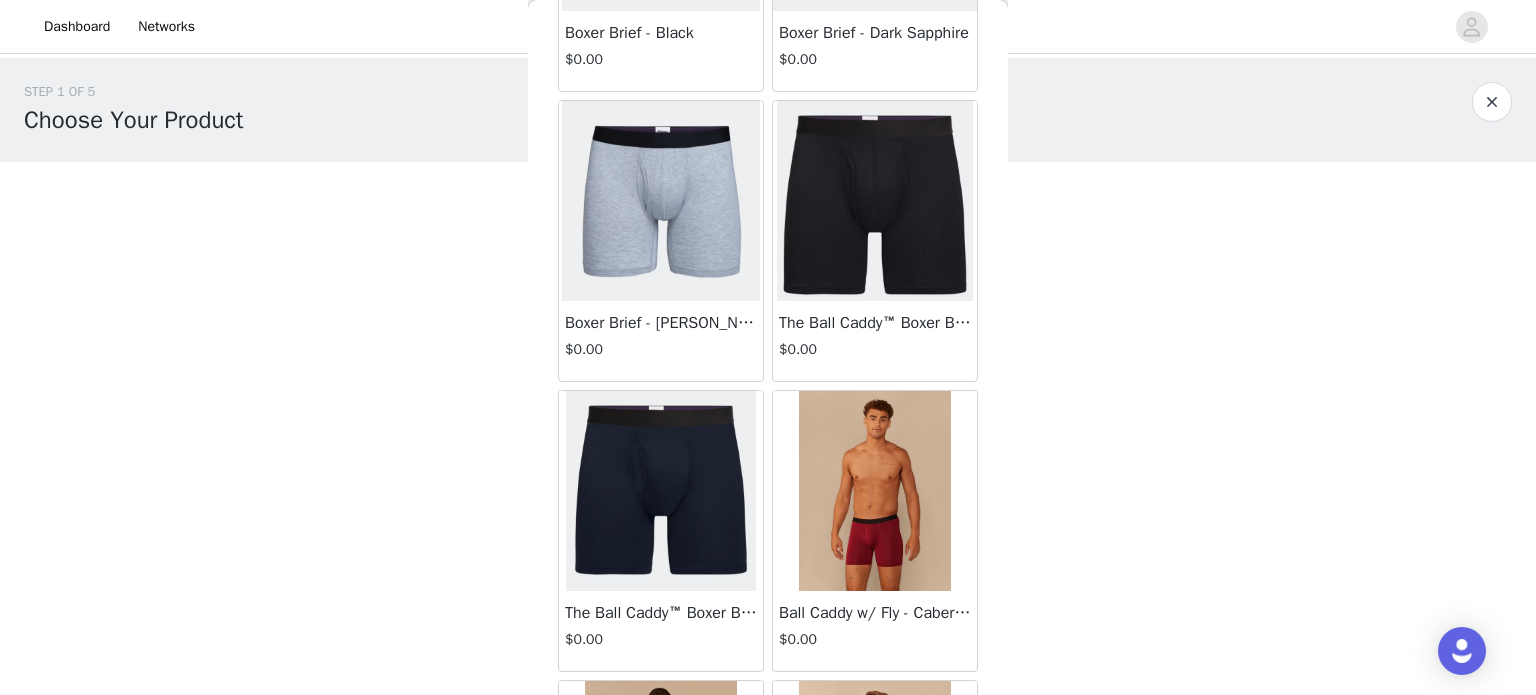 click at bounding box center [874, 201] 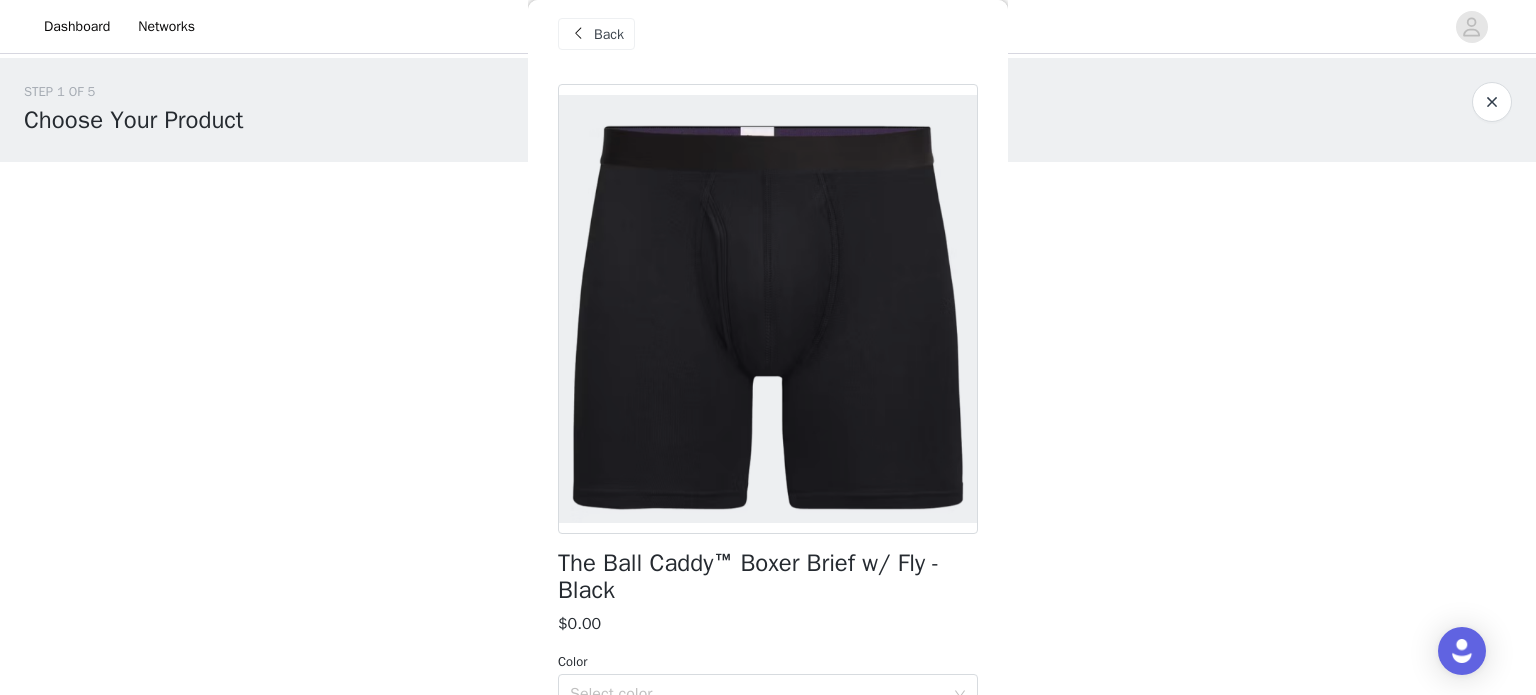 scroll, scrollTop: 10, scrollLeft: 0, axis: vertical 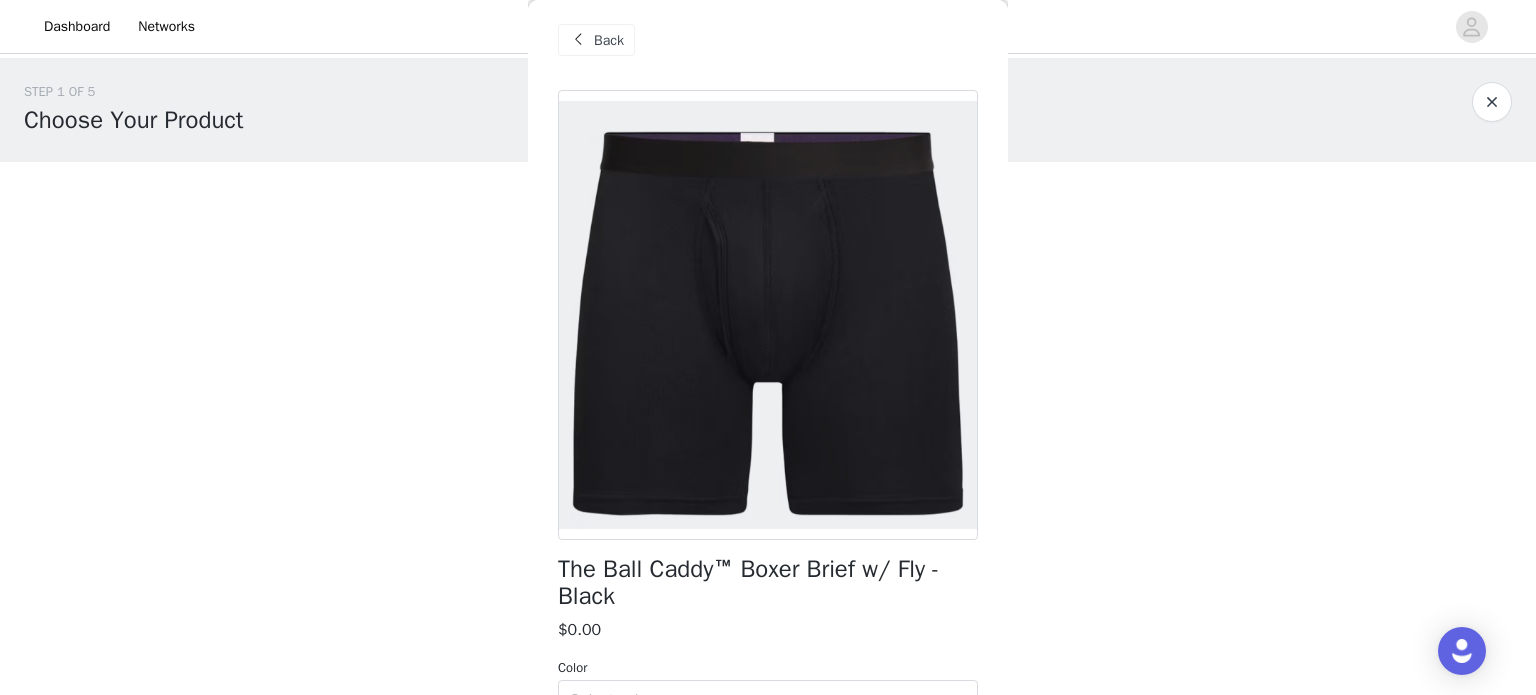 click on "Back" at bounding box center (609, 40) 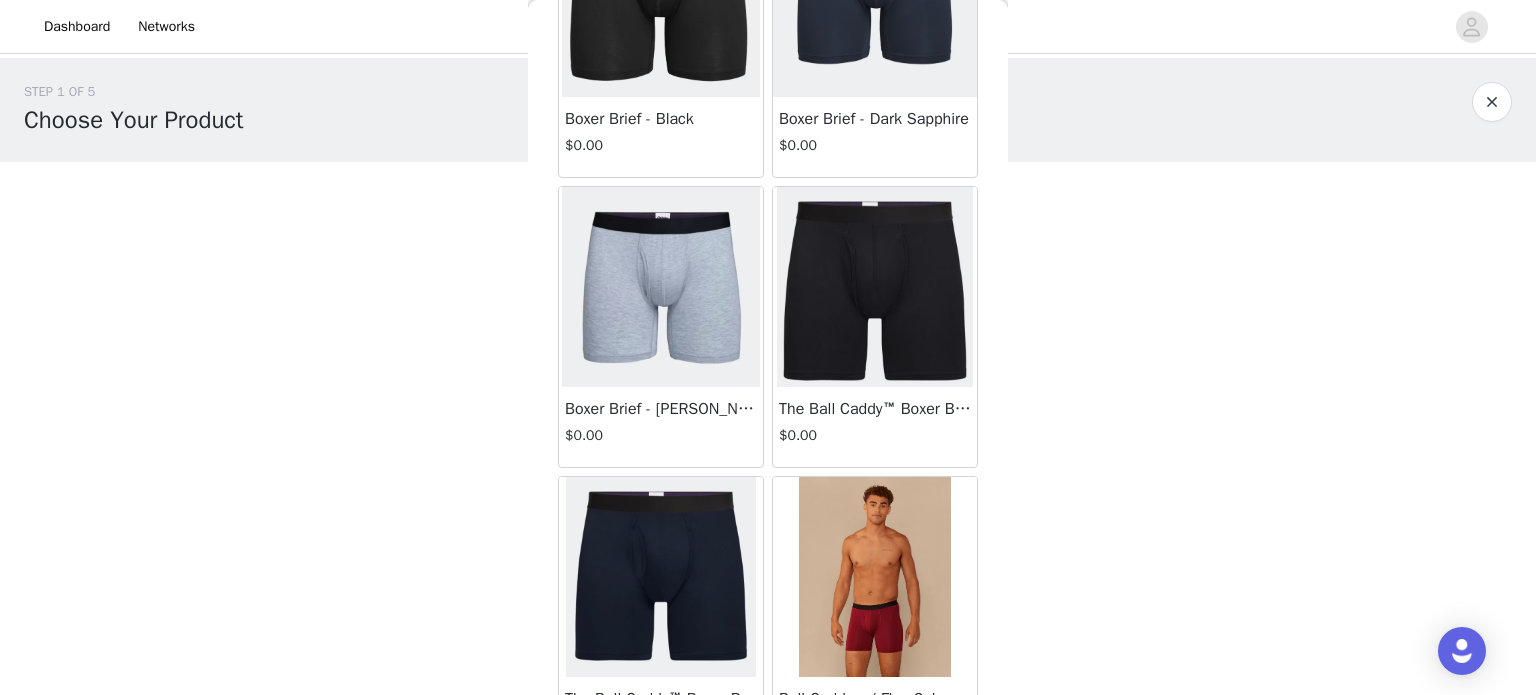 click at bounding box center (661, 577) 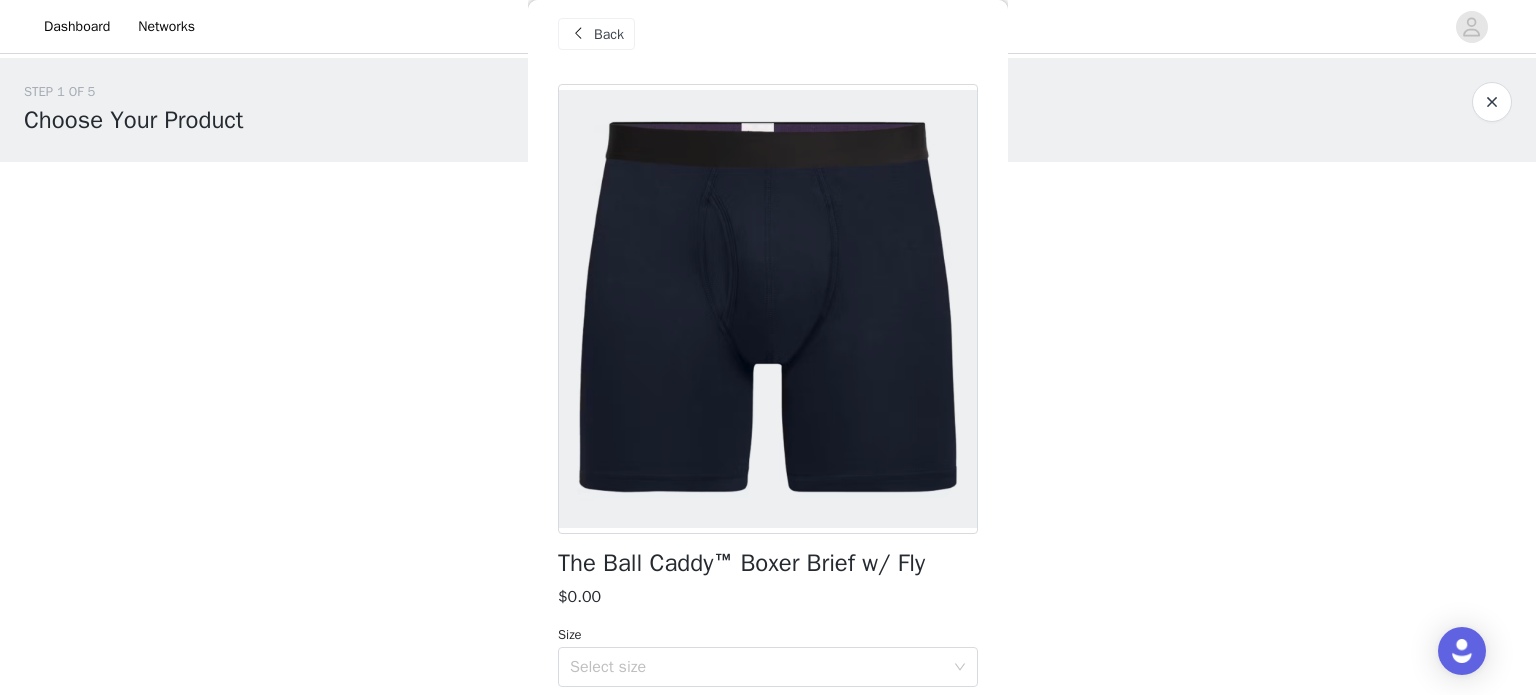 scroll, scrollTop: 15, scrollLeft: 0, axis: vertical 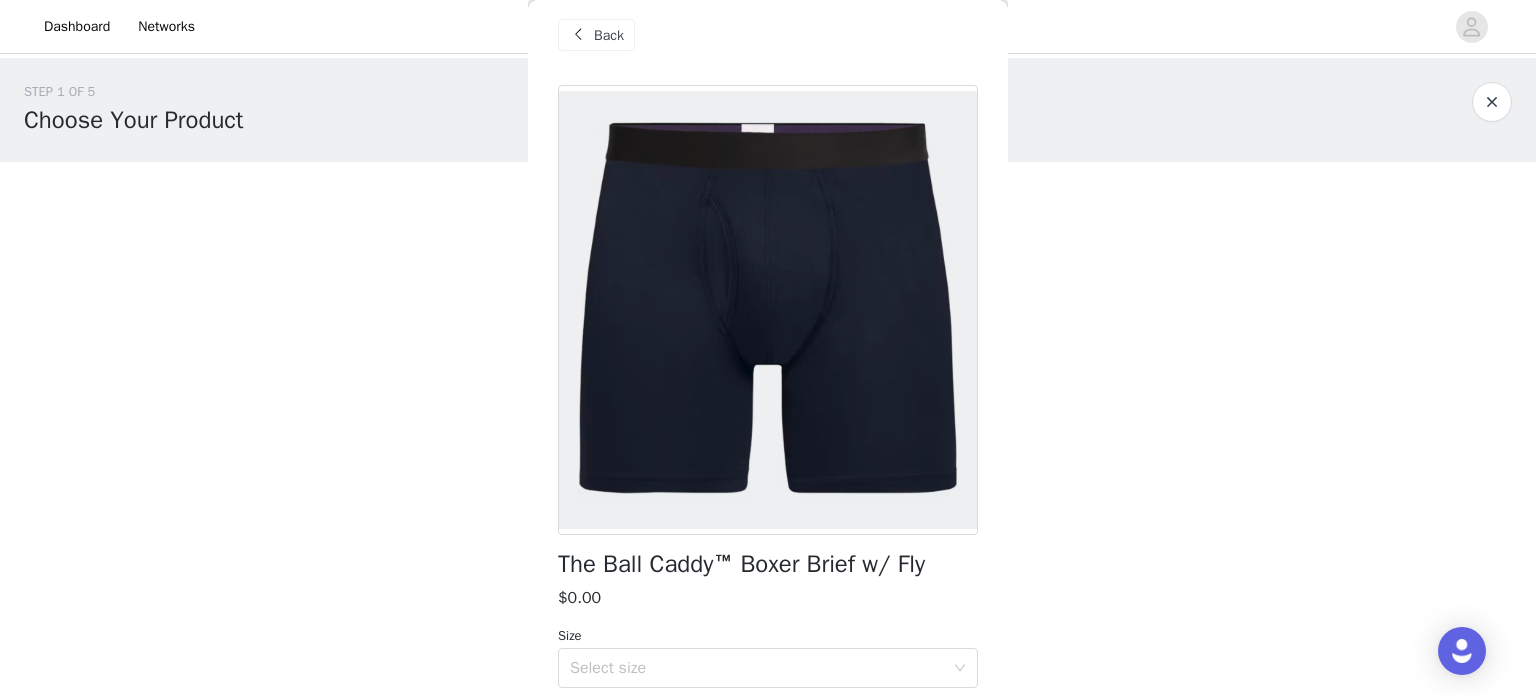click at bounding box center (578, 35) 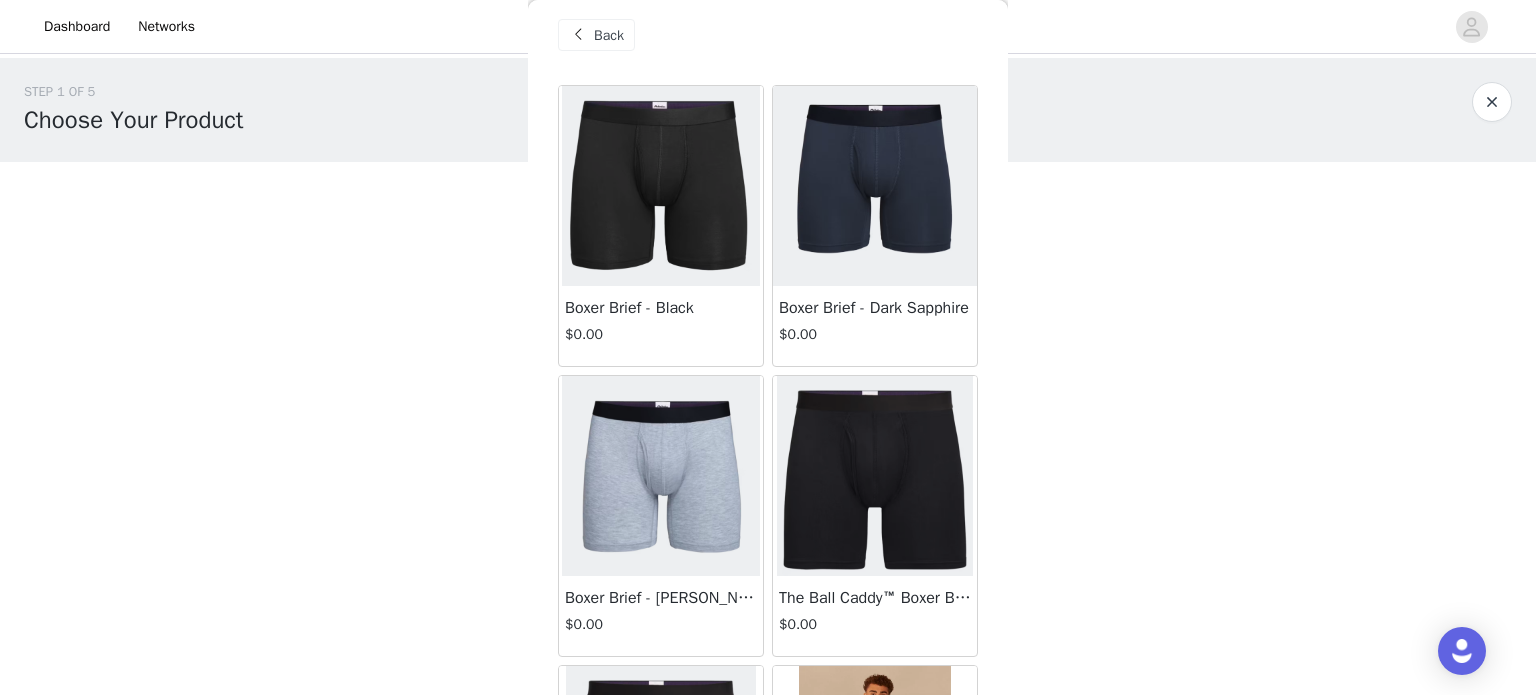 click at bounding box center [874, 476] 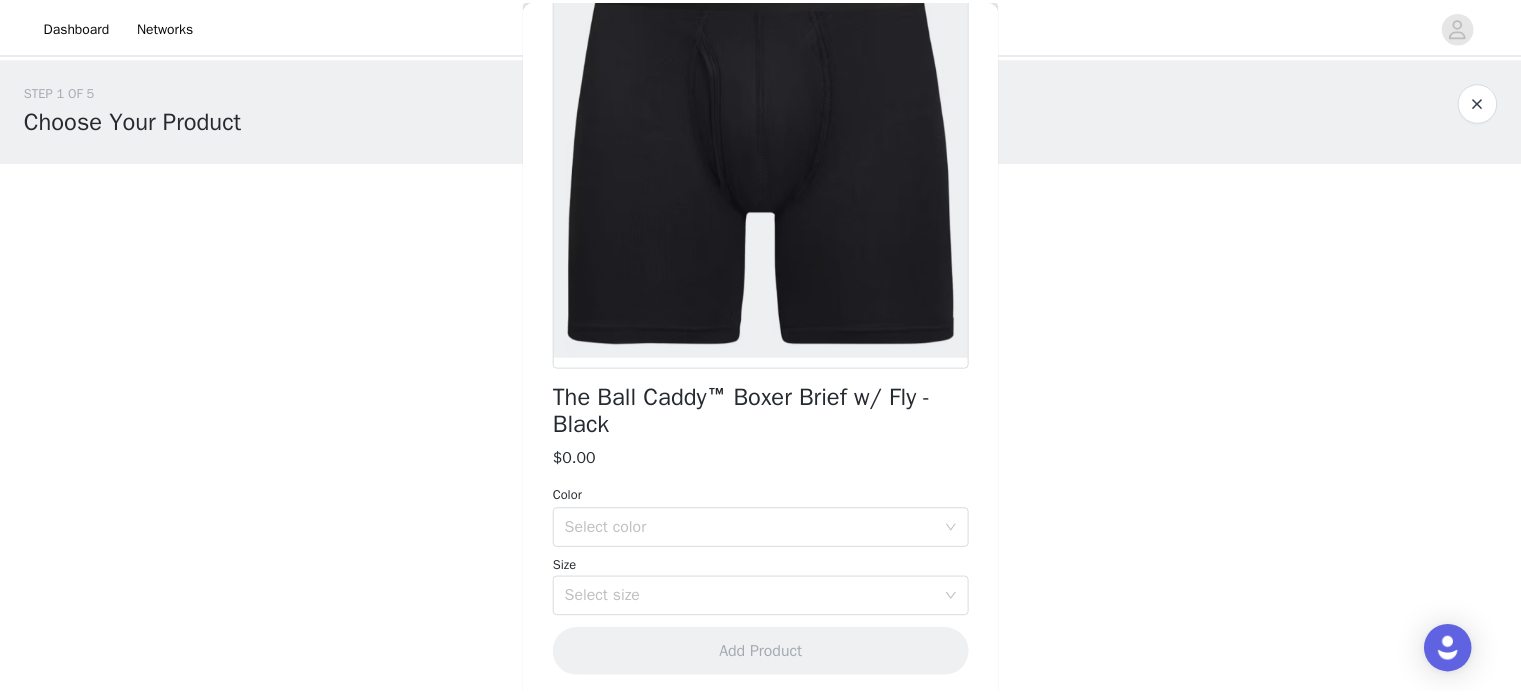 scroll, scrollTop: 188, scrollLeft: 0, axis: vertical 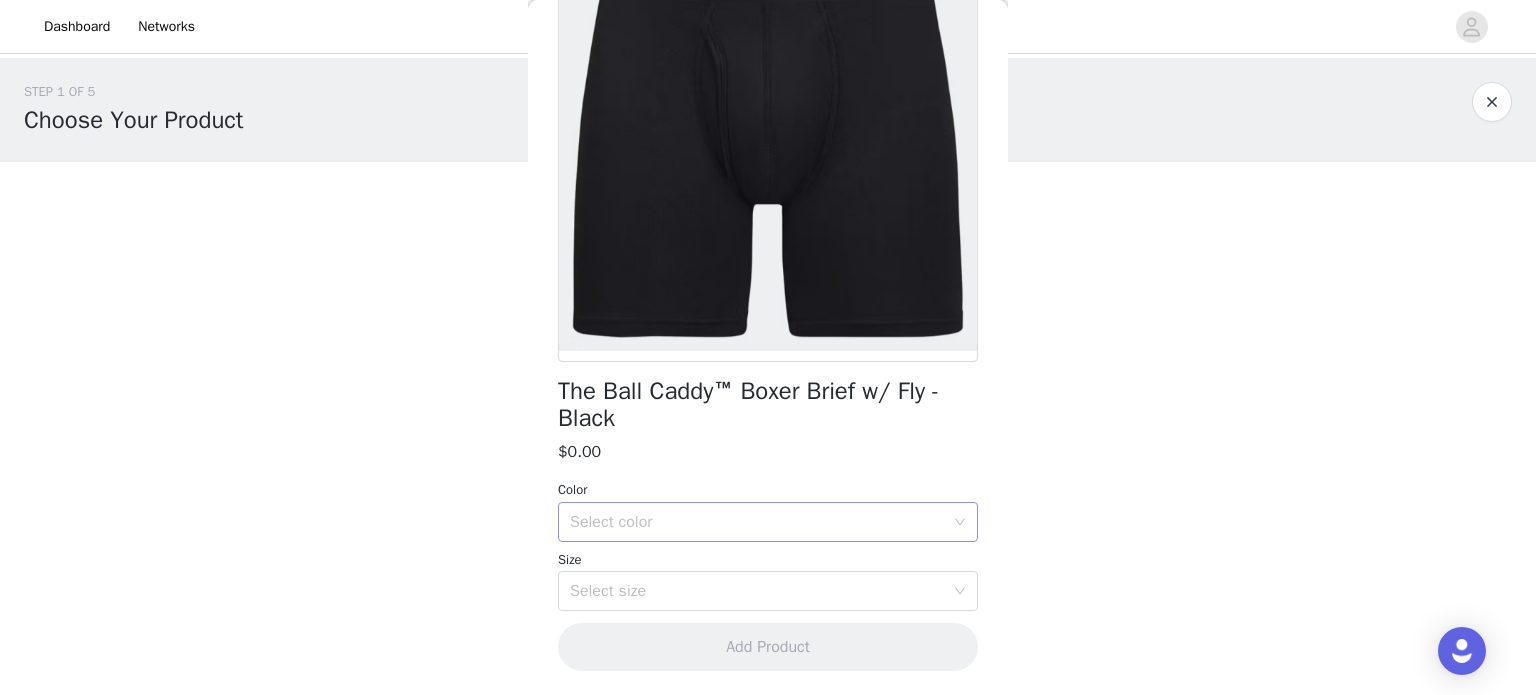 click on "Select color" at bounding box center [757, 522] 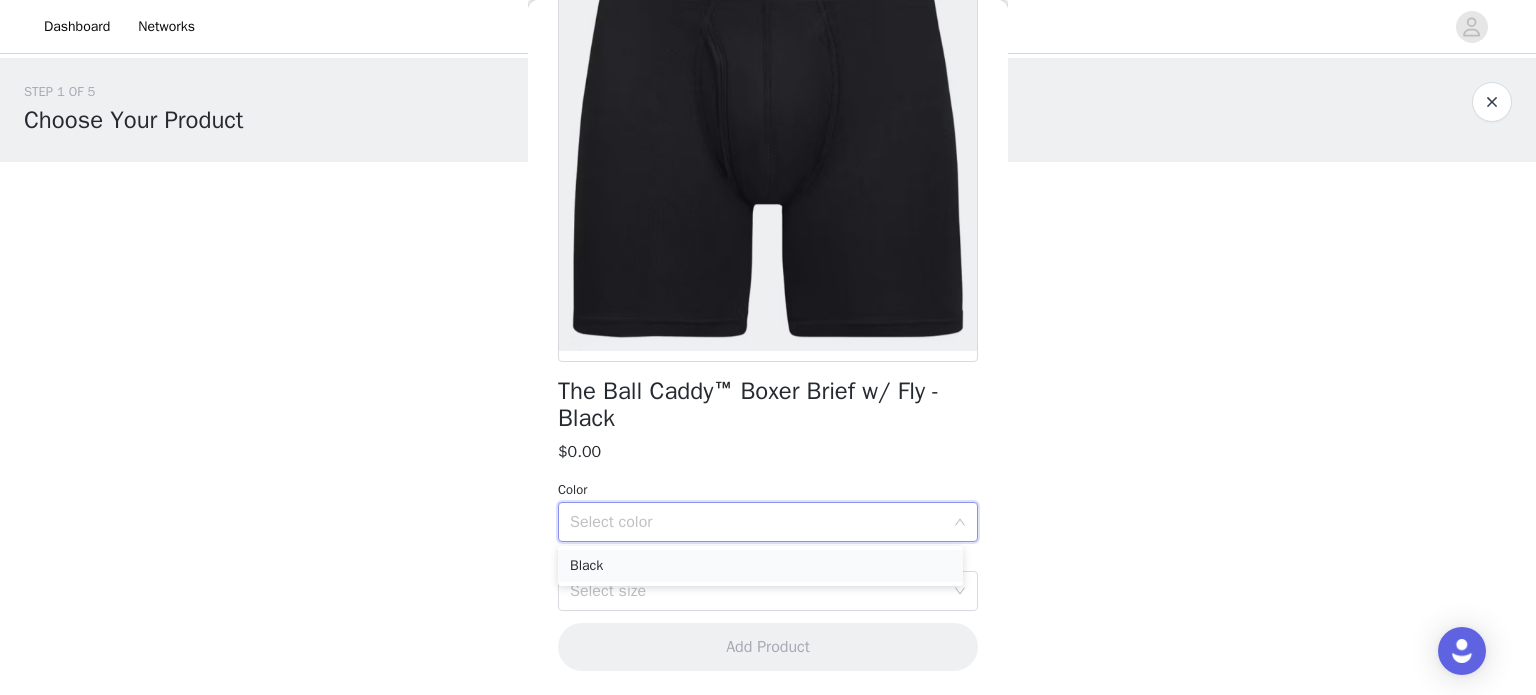 click on "Black" at bounding box center [760, 566] 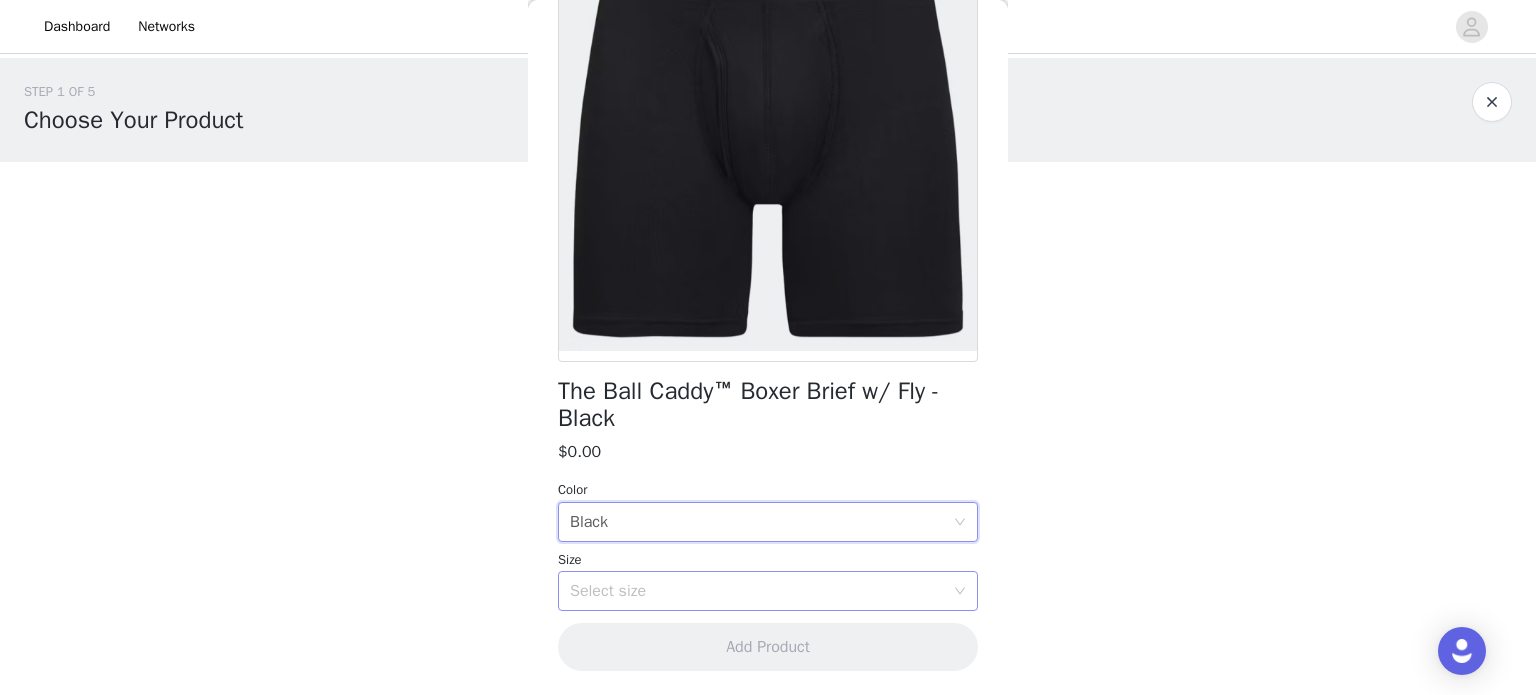 click on "Select size" at bounding box center (757, 591) 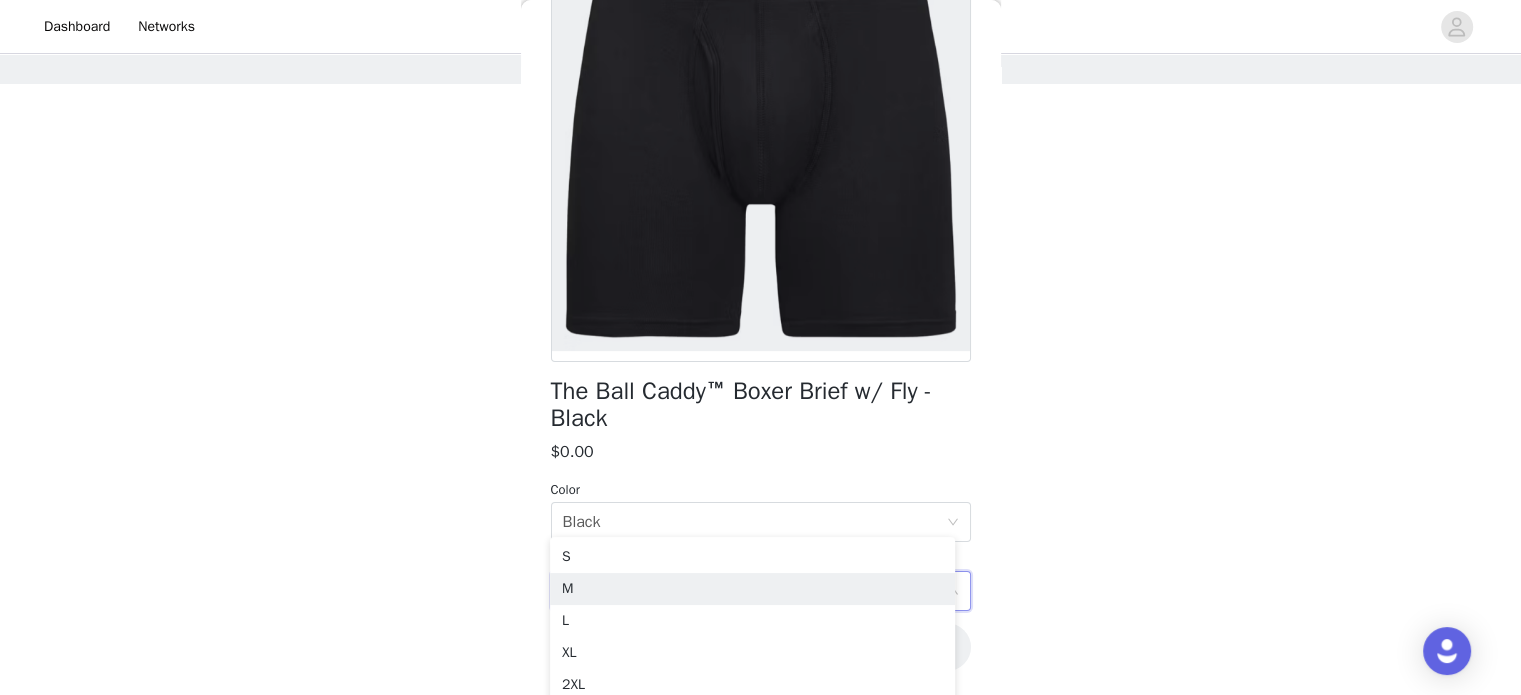 scroll, scrollTop: 79, scrollLeft: 0, axis: vertical 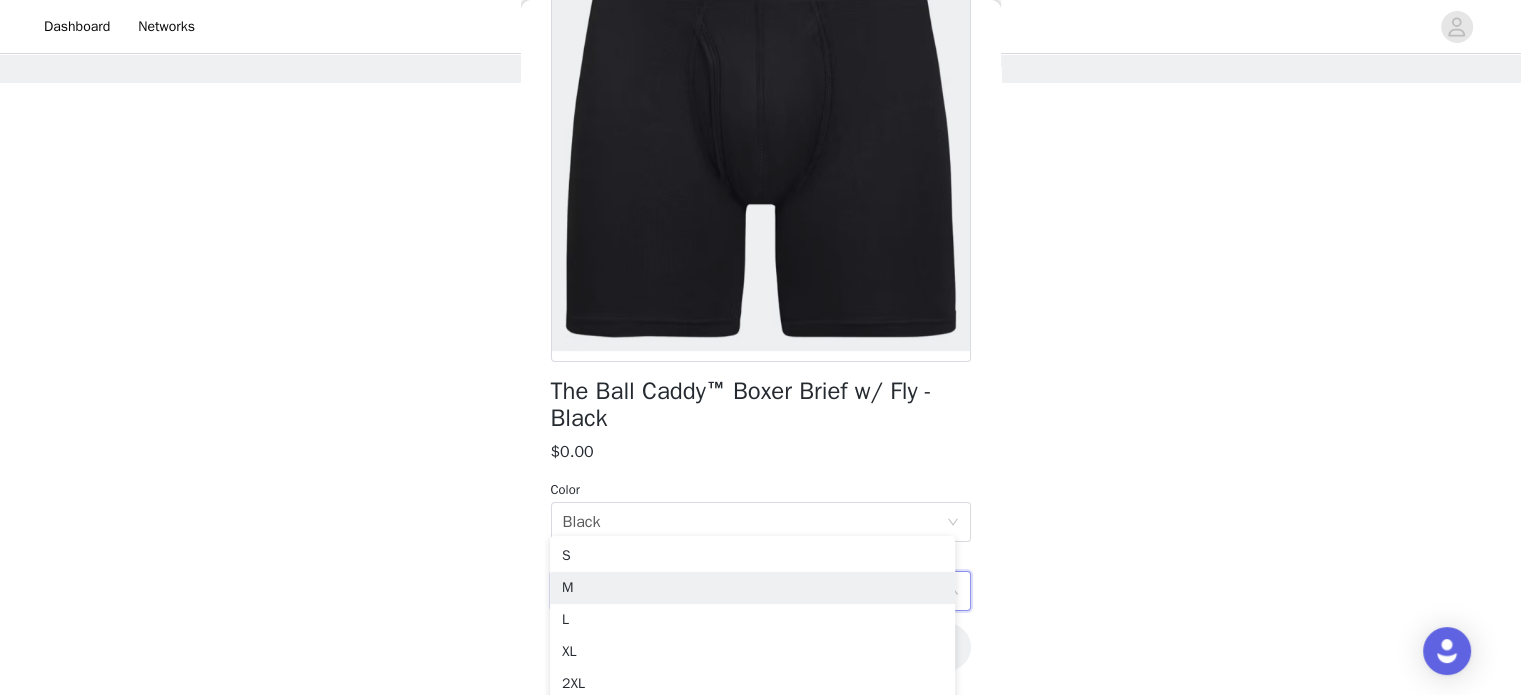click on "M" at bounding box center [752, 588] 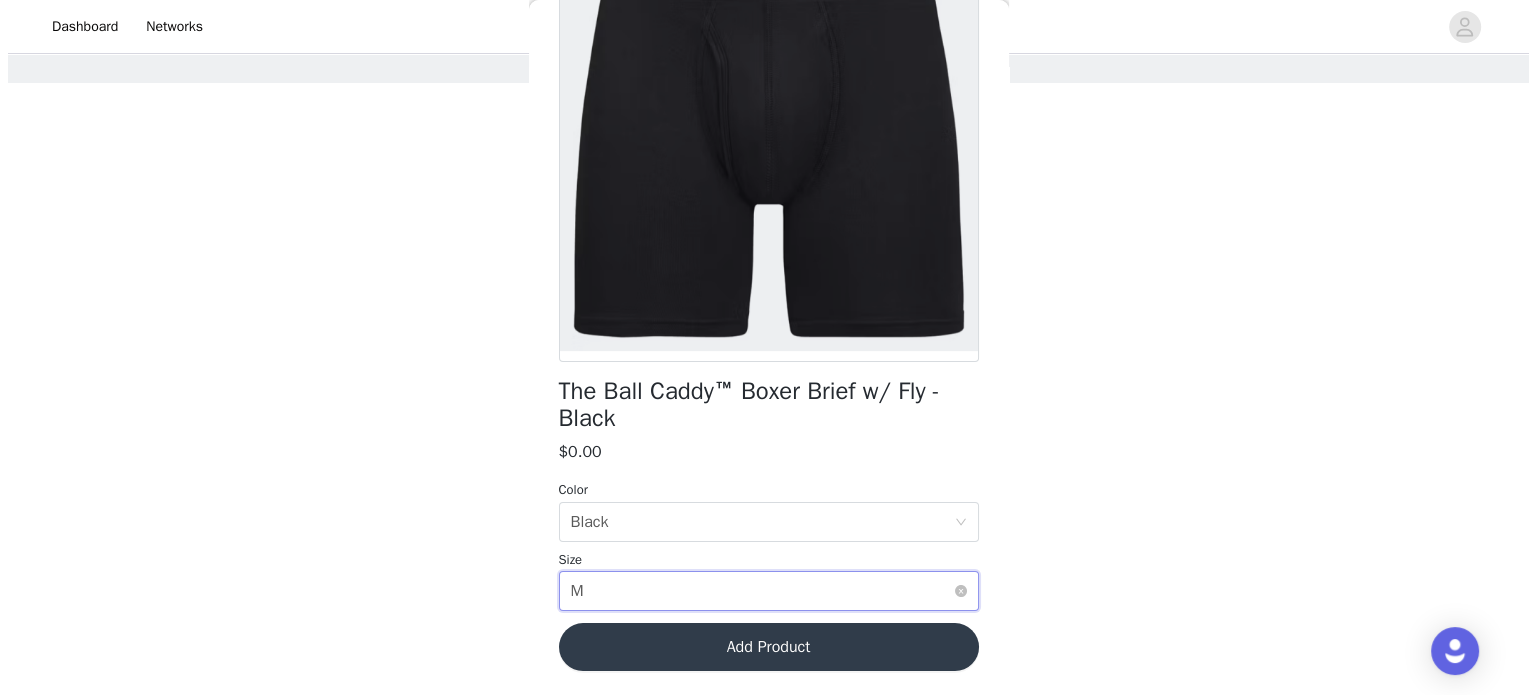scroll, scrollTop: 0, scrollLeft: 0, axis: both 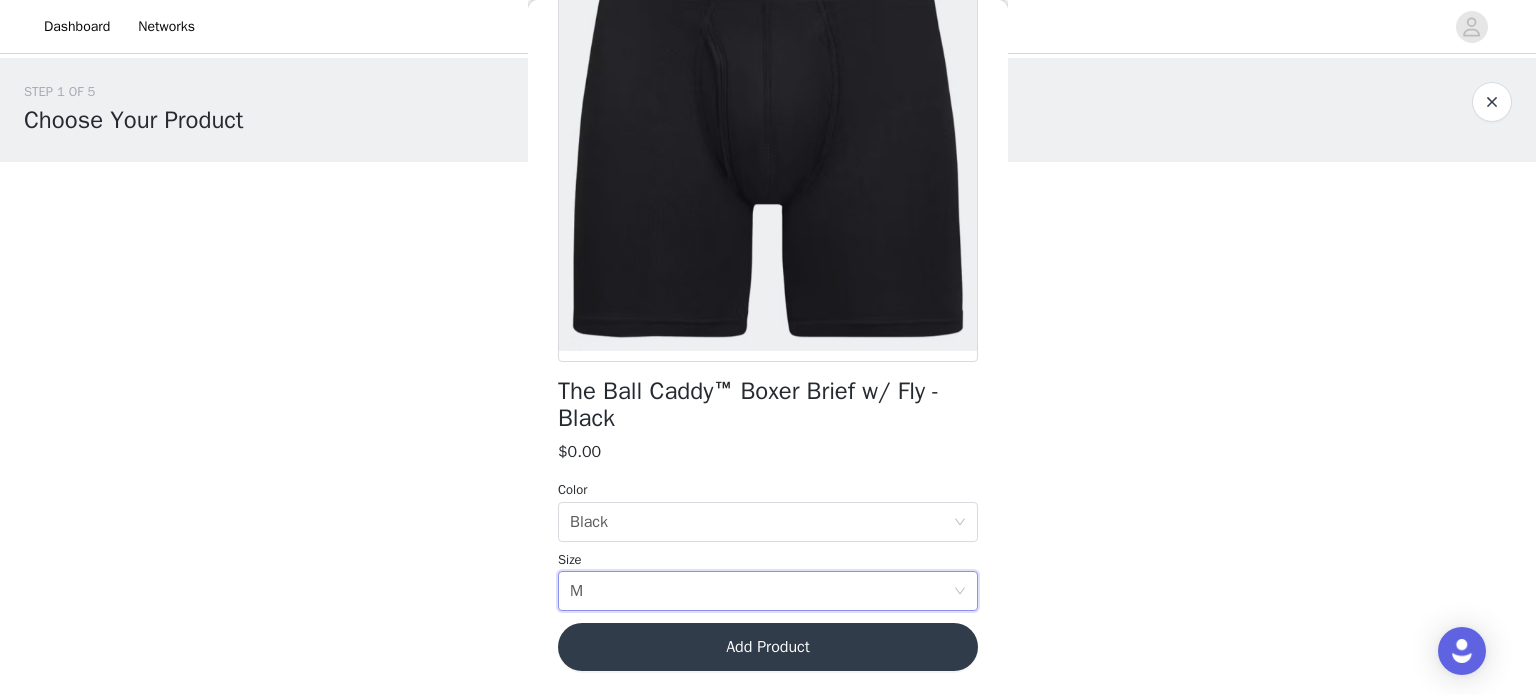 click on "Add Product" at bounding box center [768, 647] 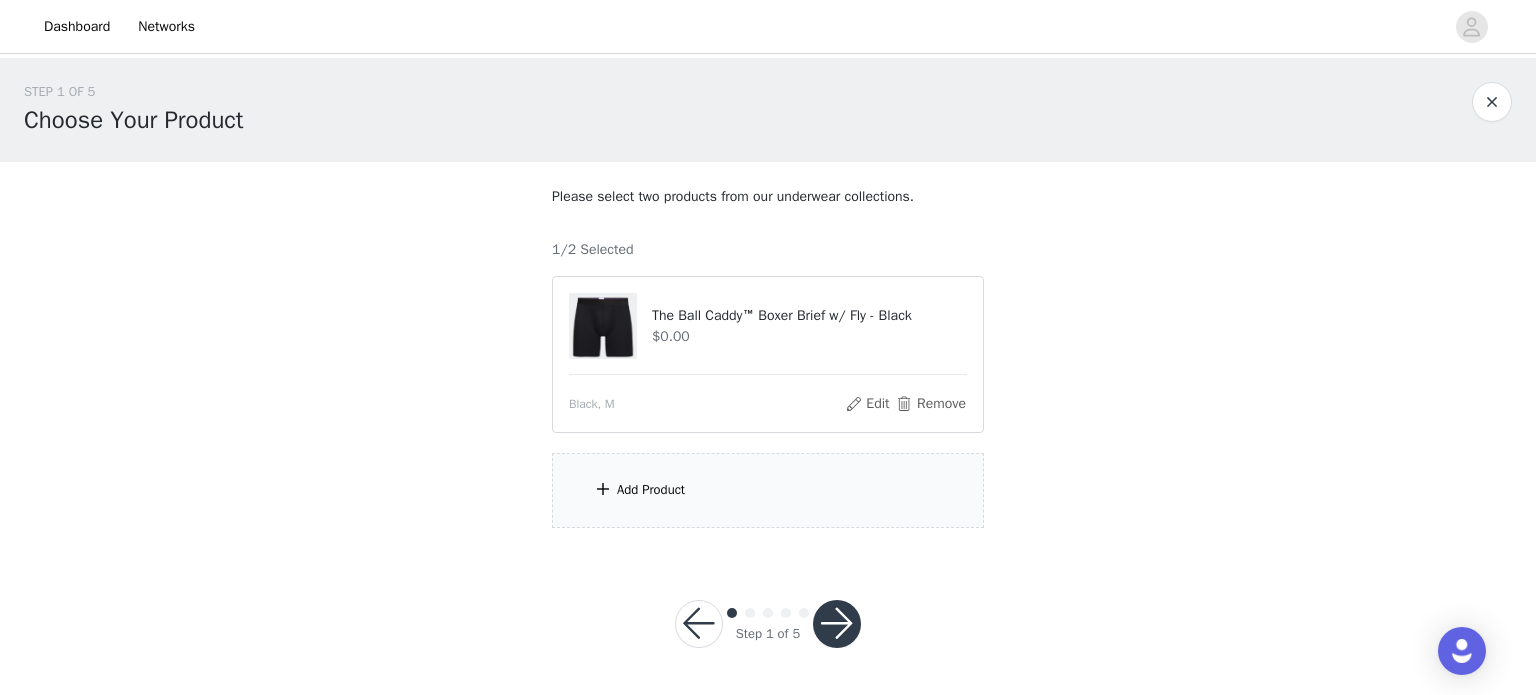 click on "Add Product" at bounding box center (651, 490) 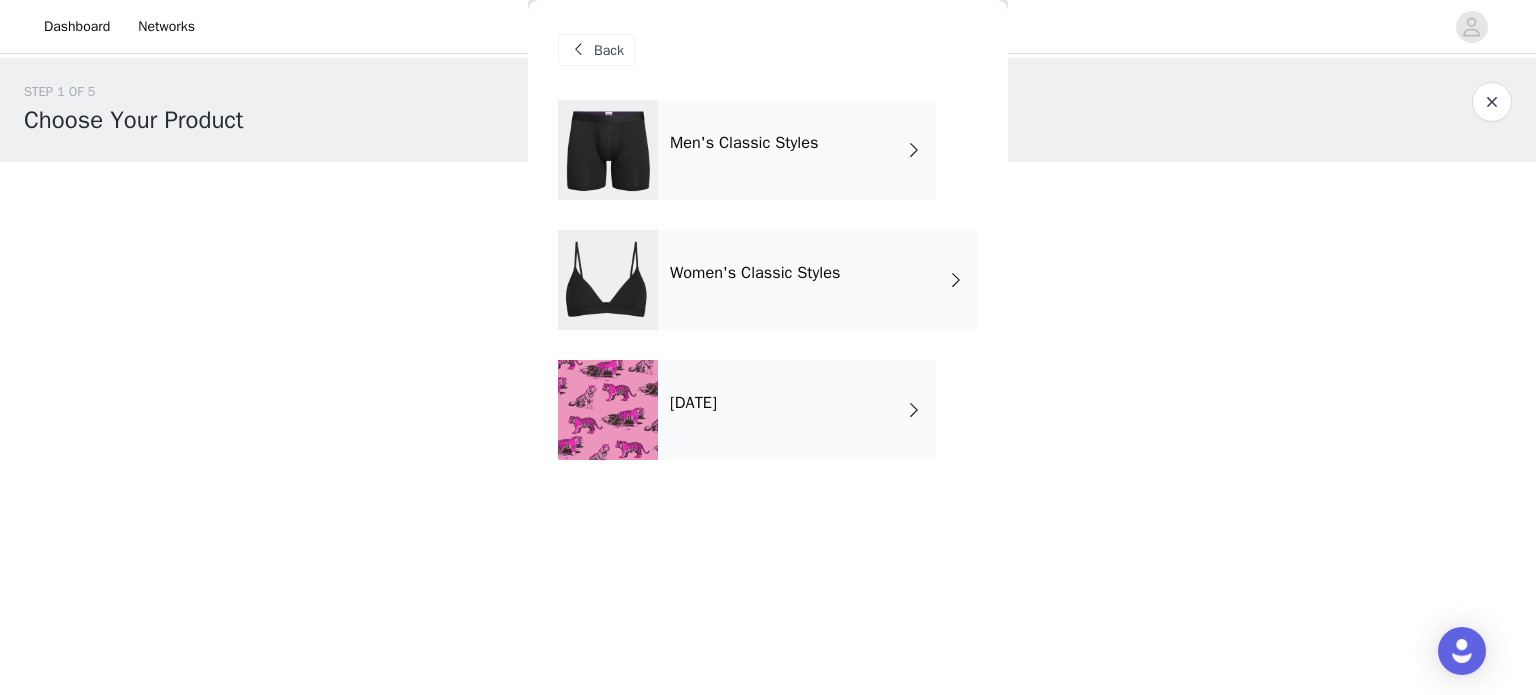 click on "Women's Classic Styles" at bounding box center (755, 273) 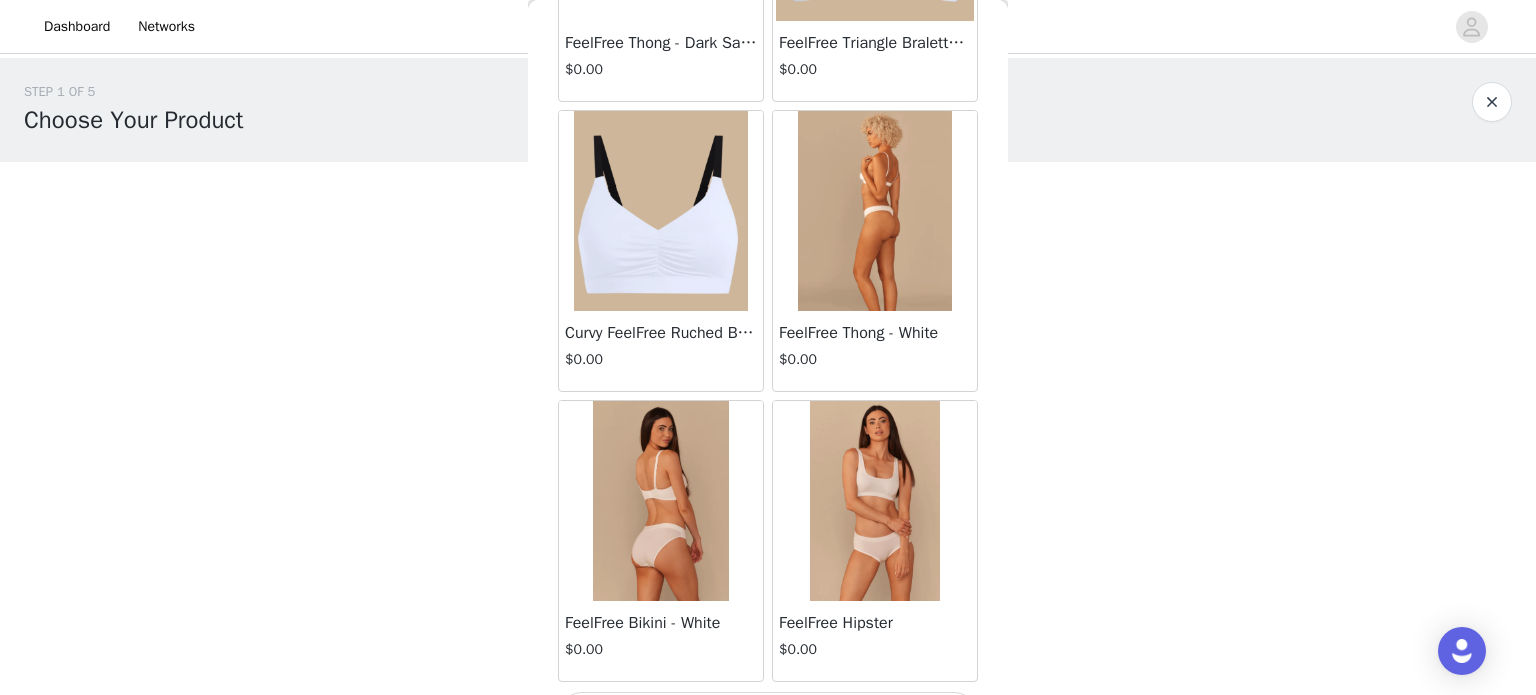 scroll, scrollTop: 2360, scrollLeft: 0, axis: vertical 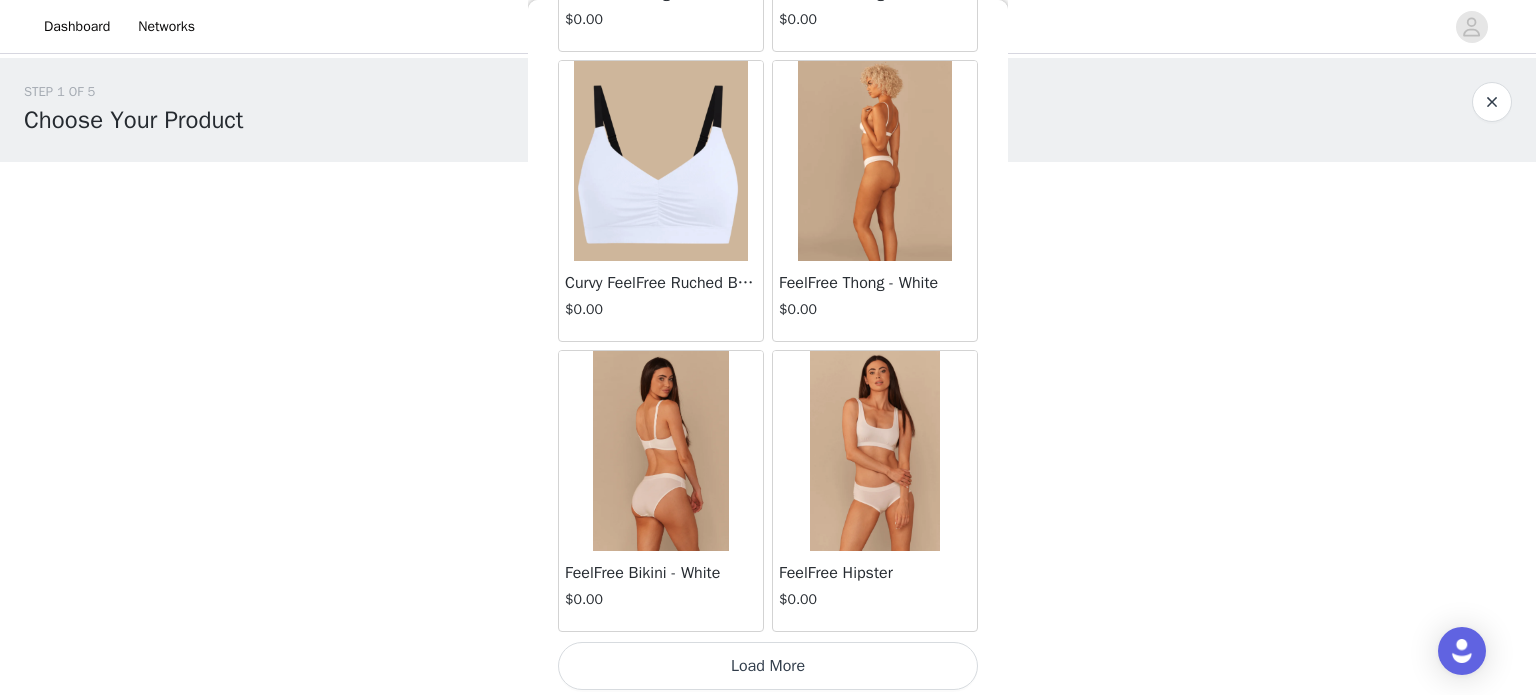 click on "Load More" at bounding box center (768, 666) 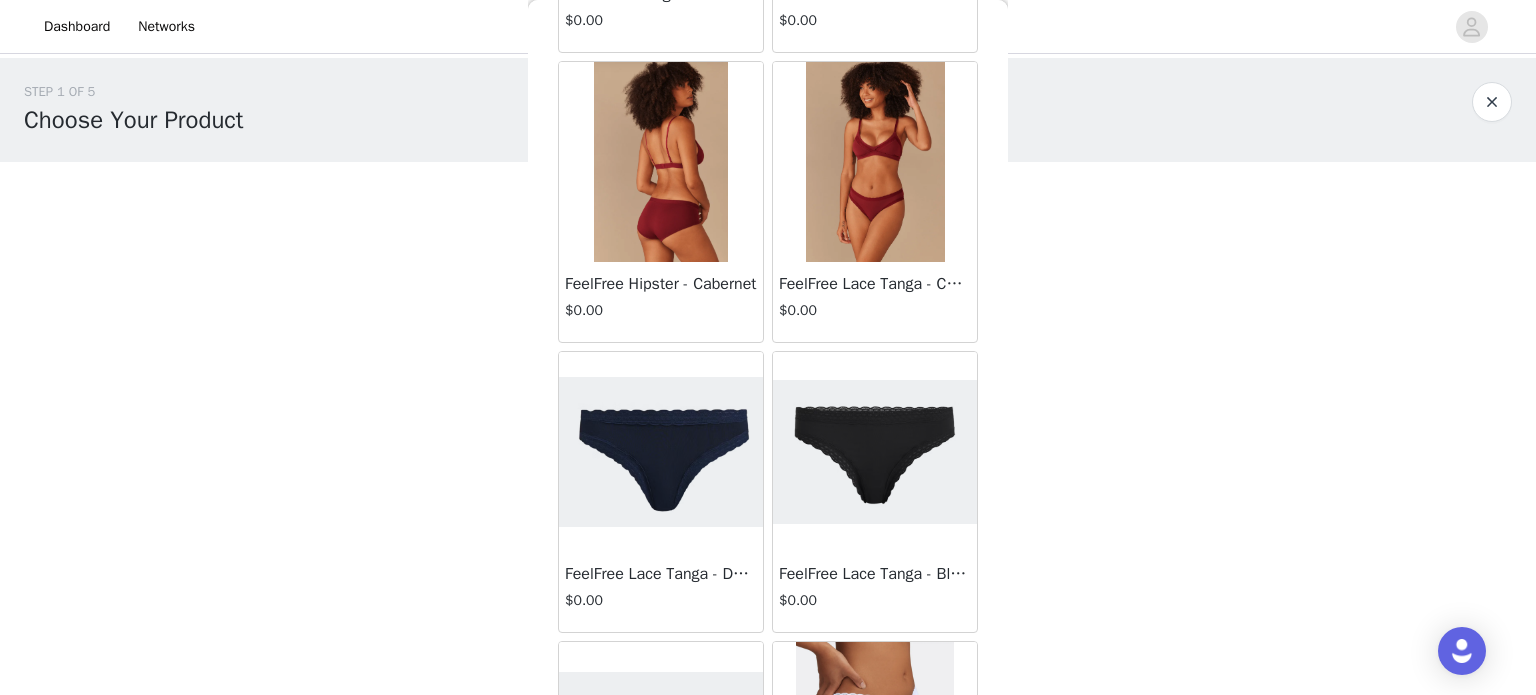 scroll, scrollTop: 3532, scrollLeft: 0, axis: vertical 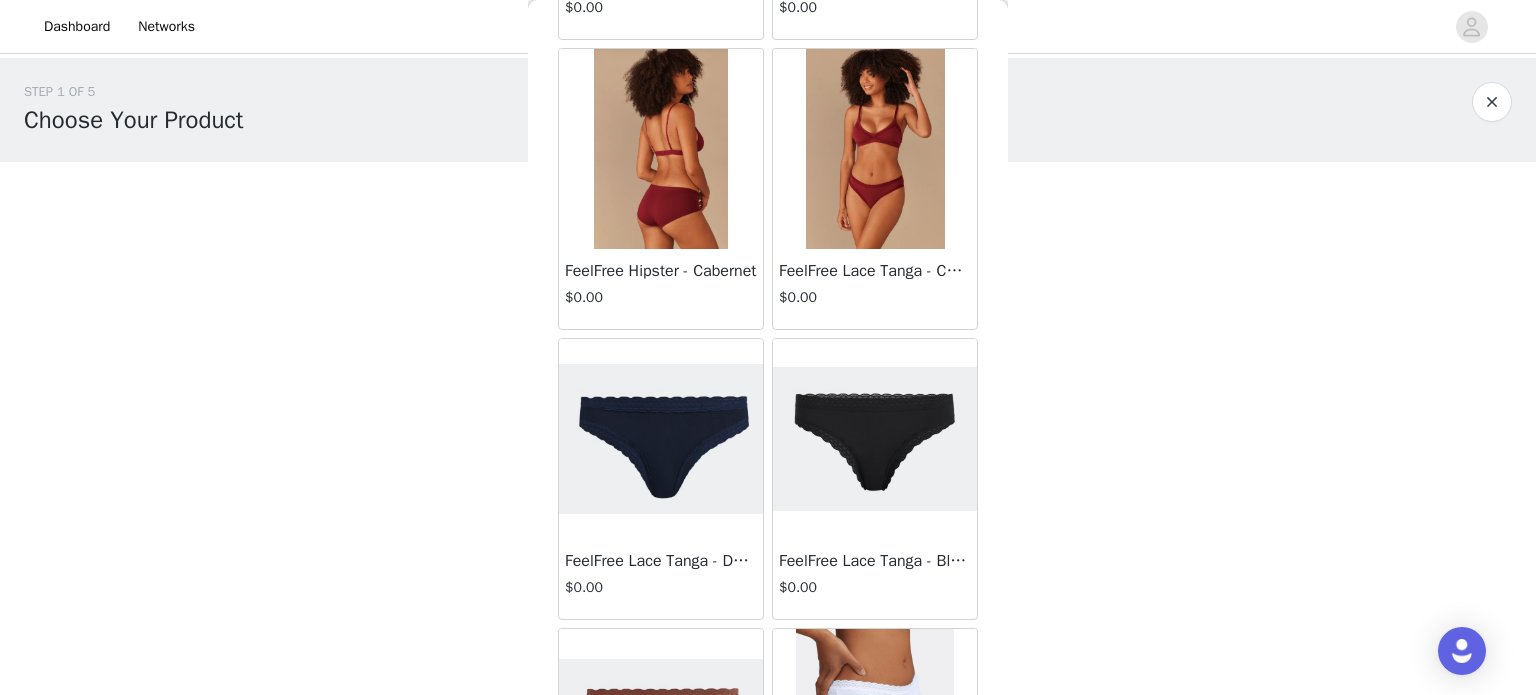 click at bounding box center (875, 149) 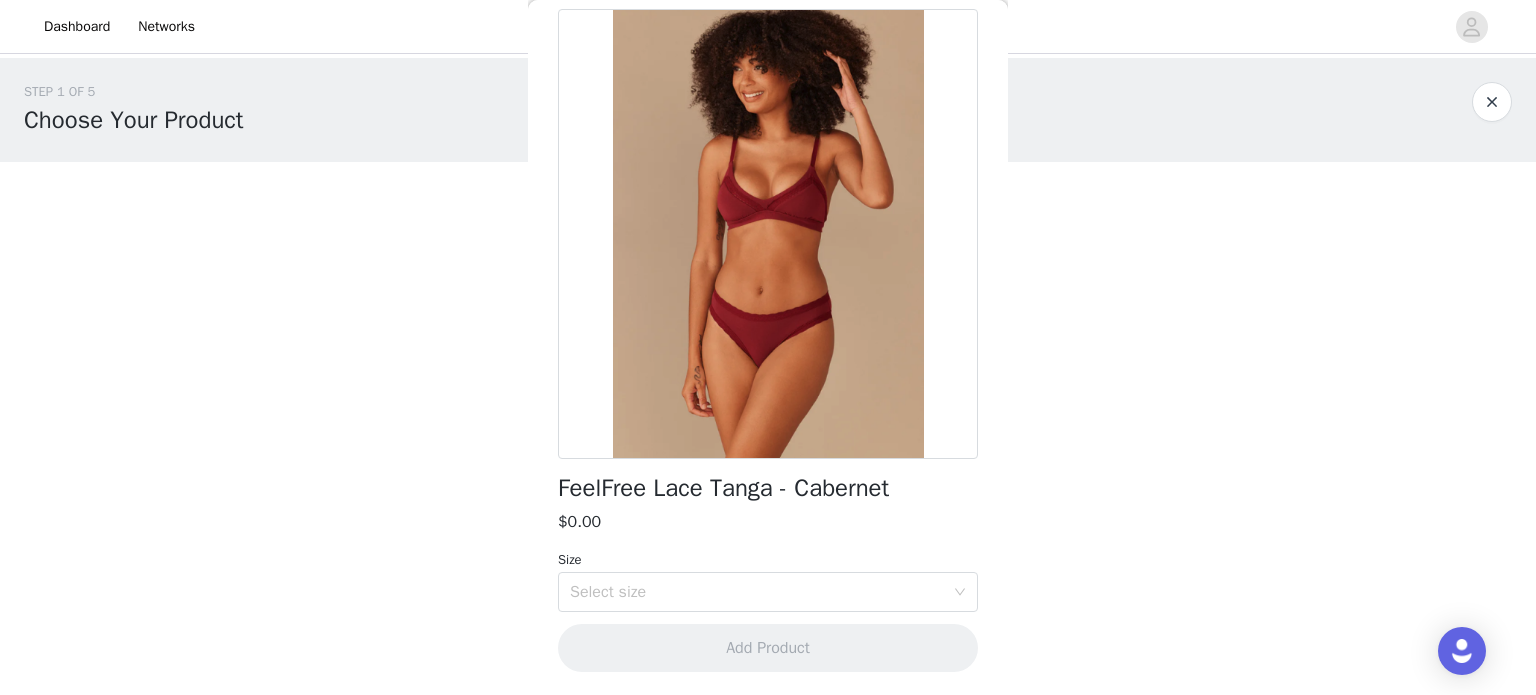 scroll, scrollTop: 0, scrollLeft: 0, axis: both 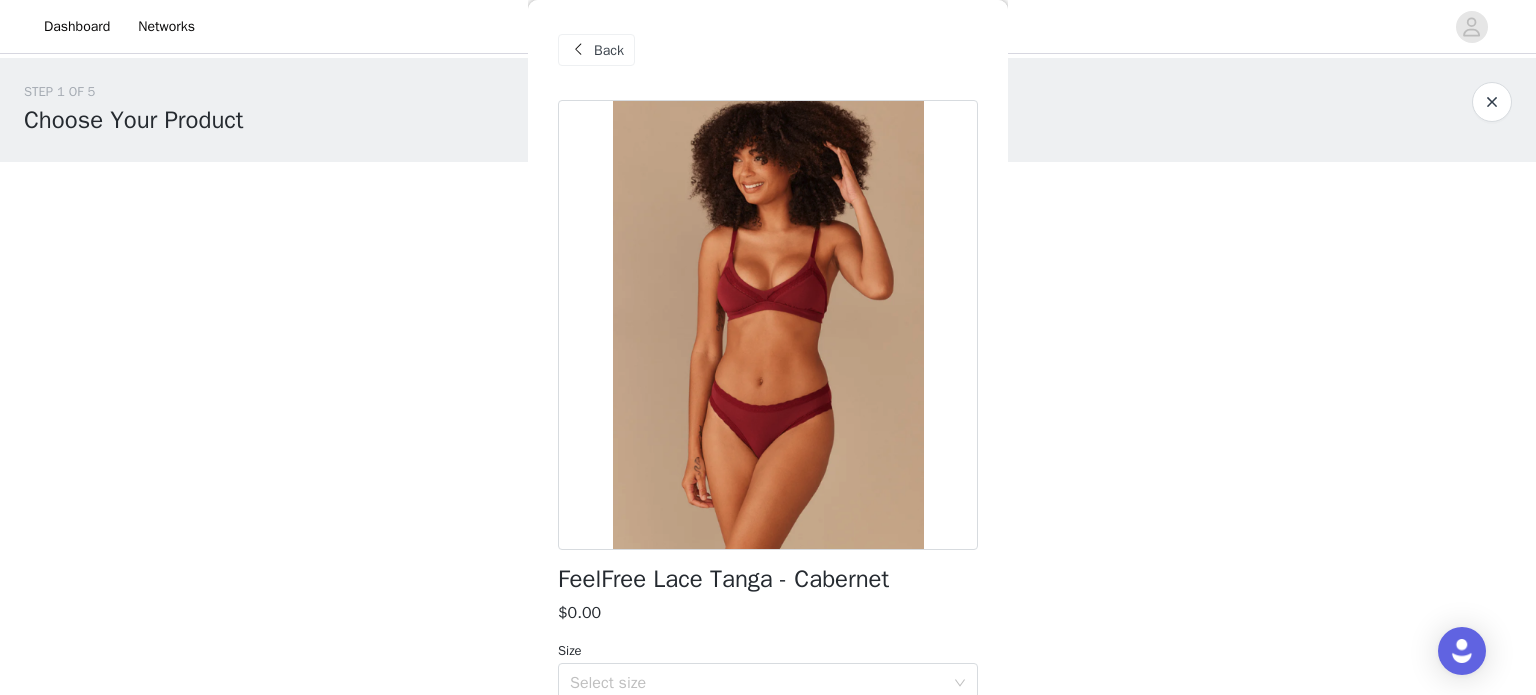 click on "Back" at bounding box center [609, 50] 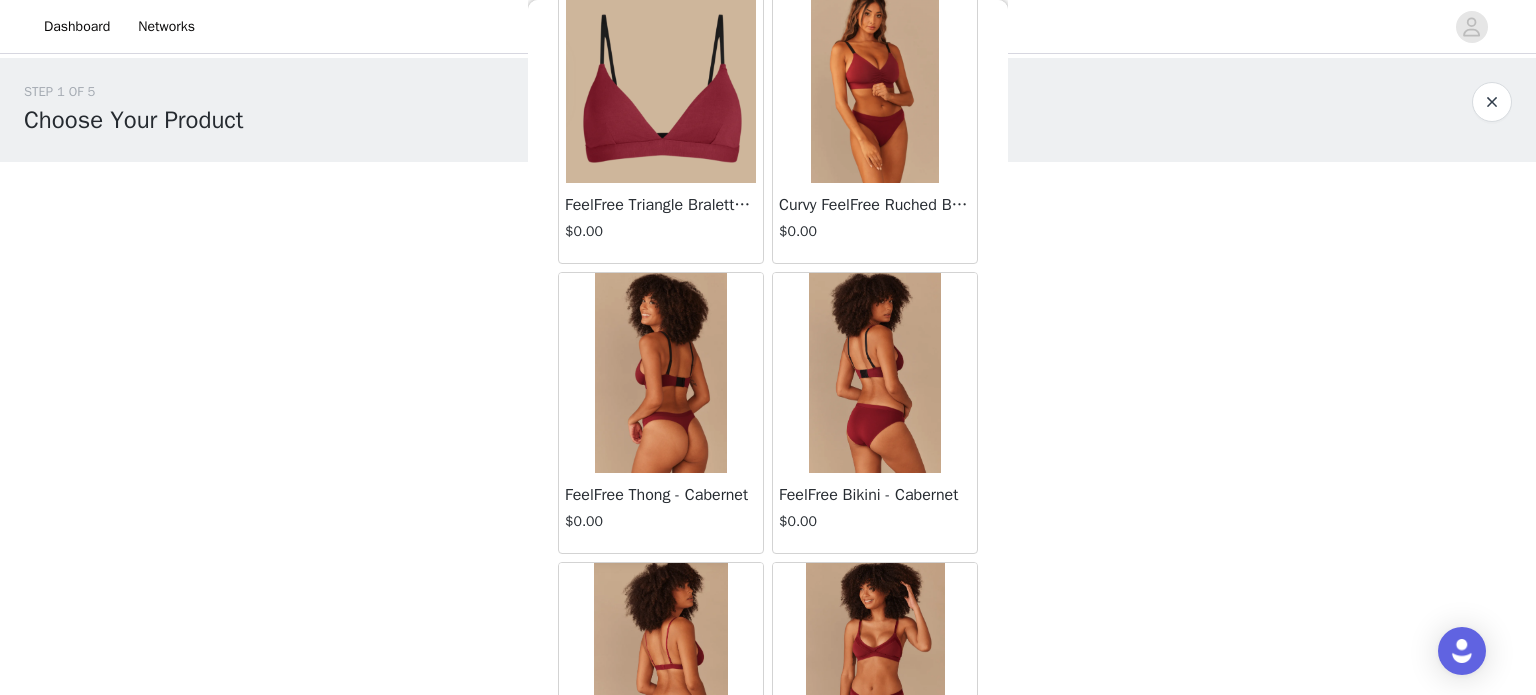 scroll, scrollTop: 3023, scrollLeft: 0, axis: vertical 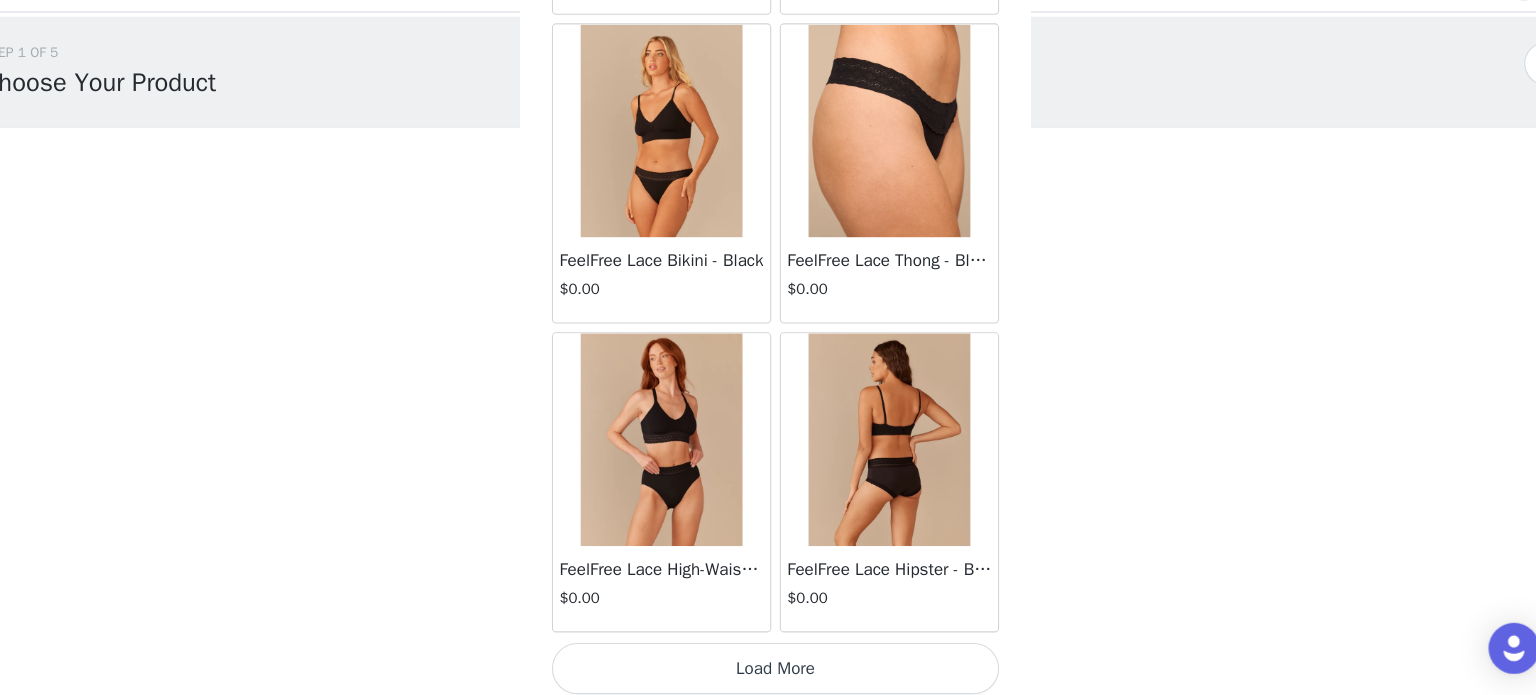 click on "FeelFree Lace Thong - Black" at bounding box center (875, 287) 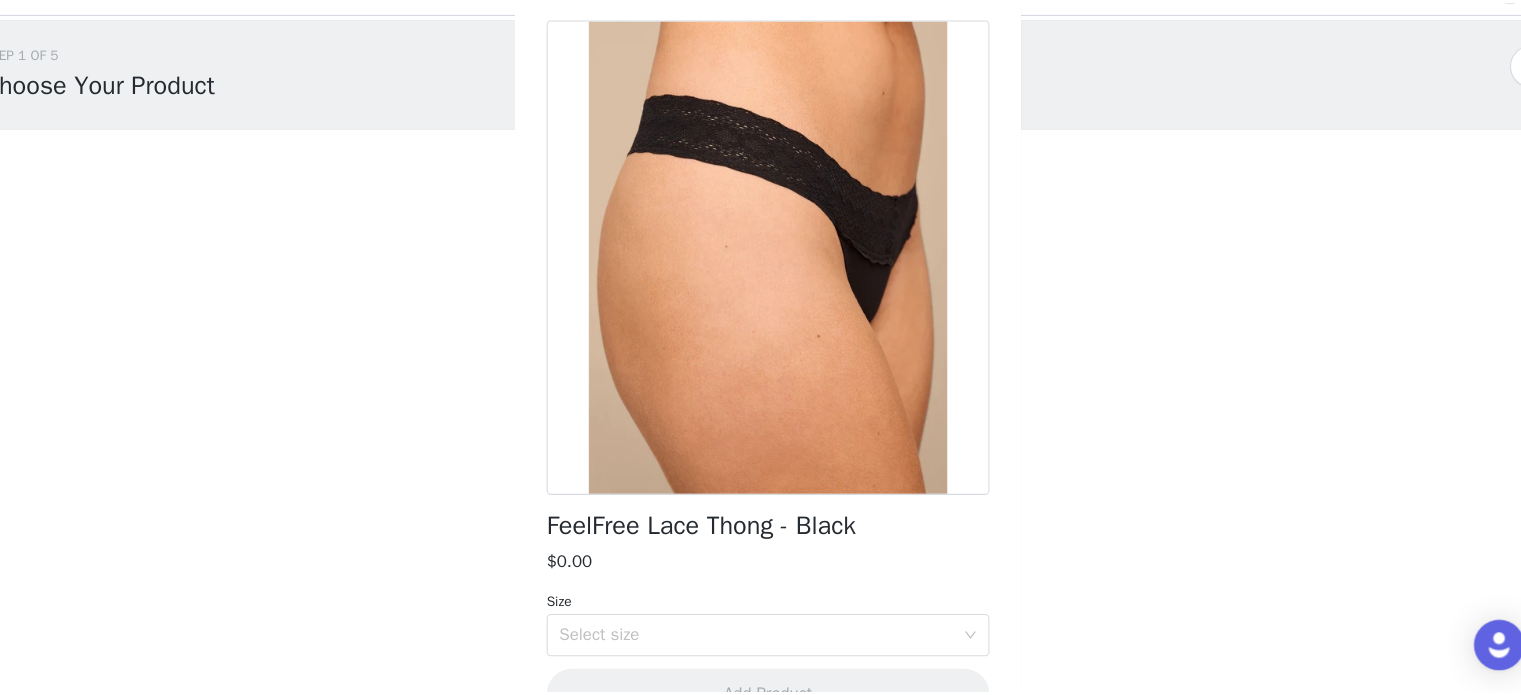 scroll, scrollTop: 91, scrollLeft: 0, axis: vertical 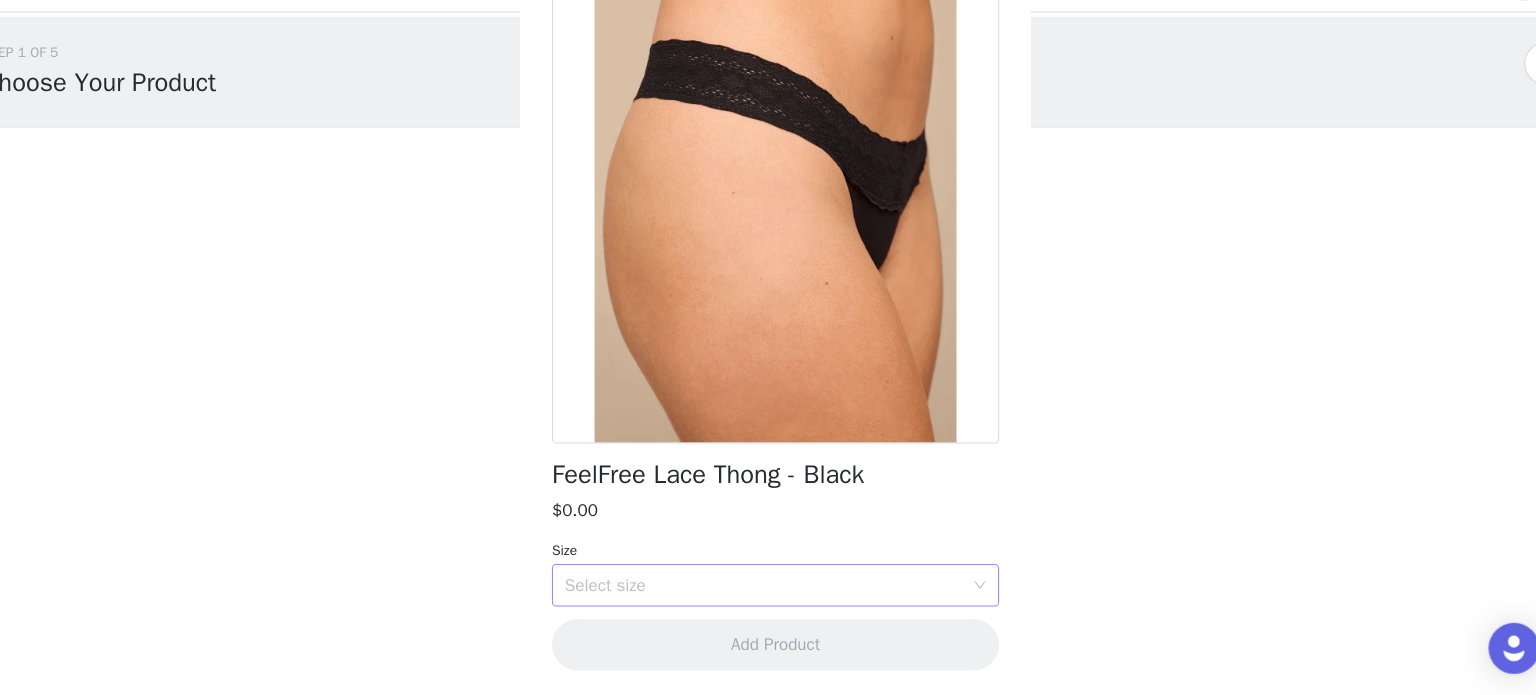 click on "Select size" at bounding box center (757, 592) 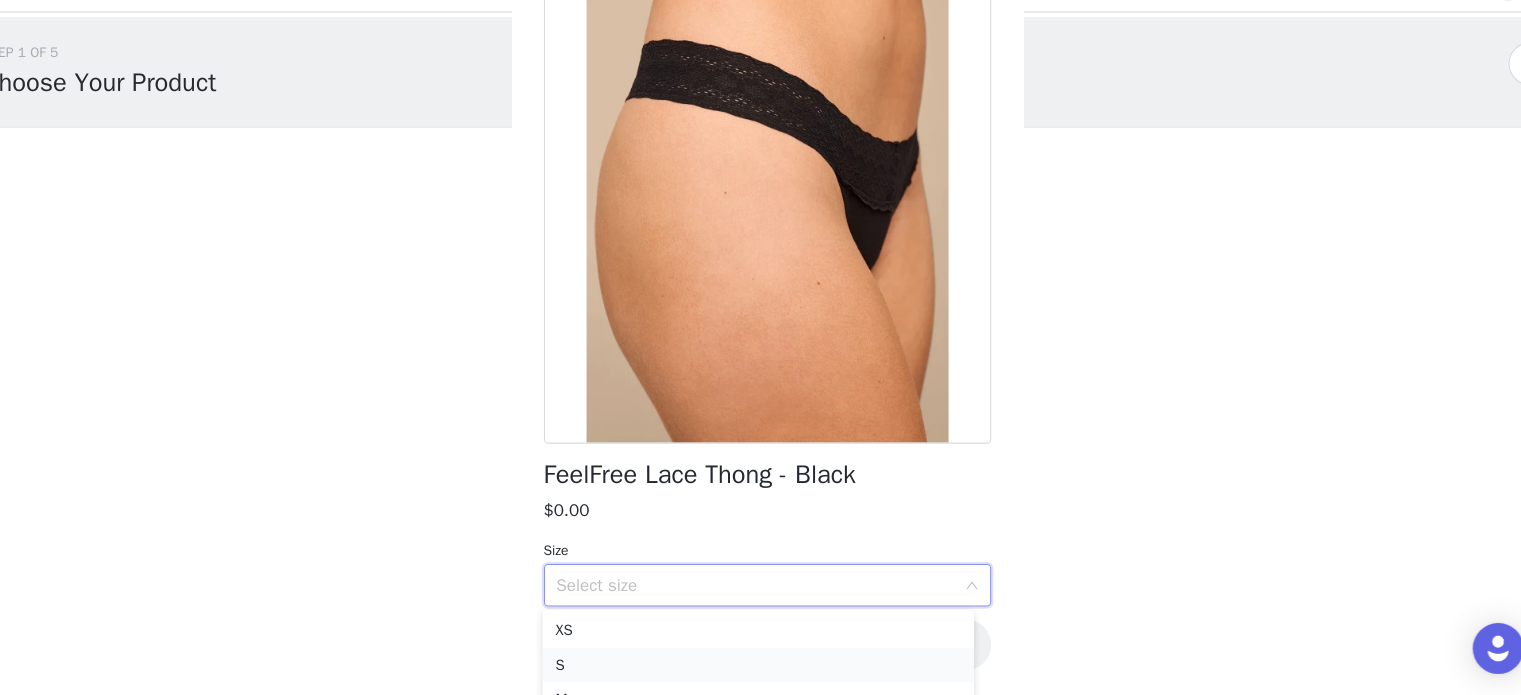 click on "S" at bounding box center [752, 667] 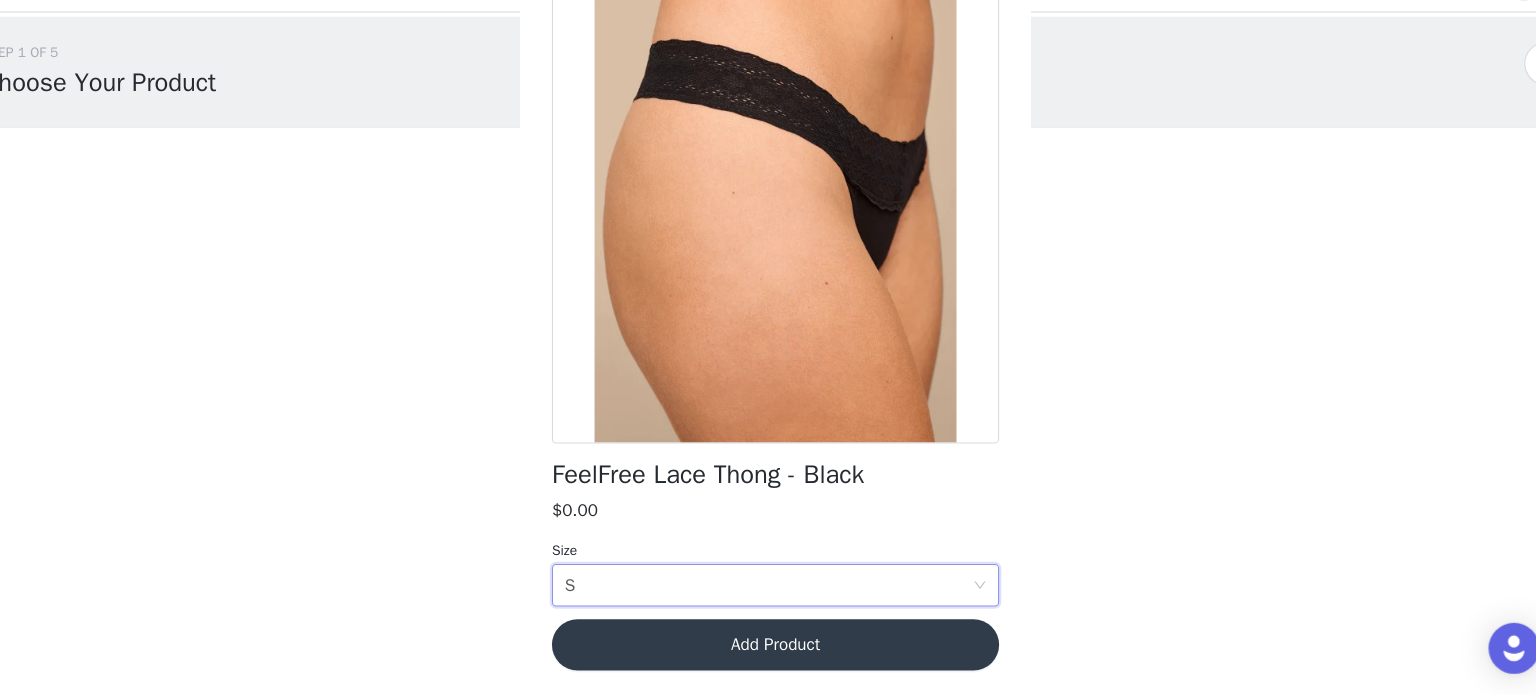 click on "Add Product" at bounding box center [768, 648] 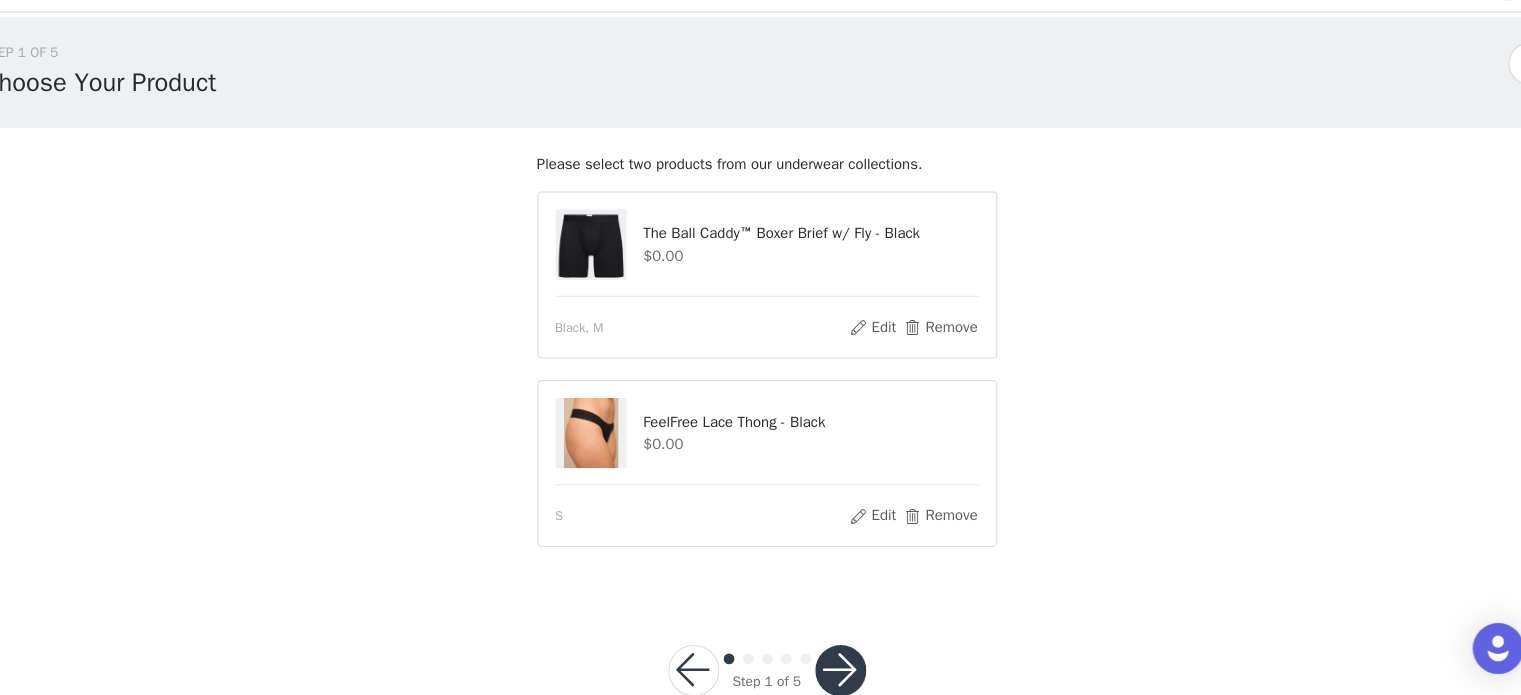 click at bounding box center [830, 672] 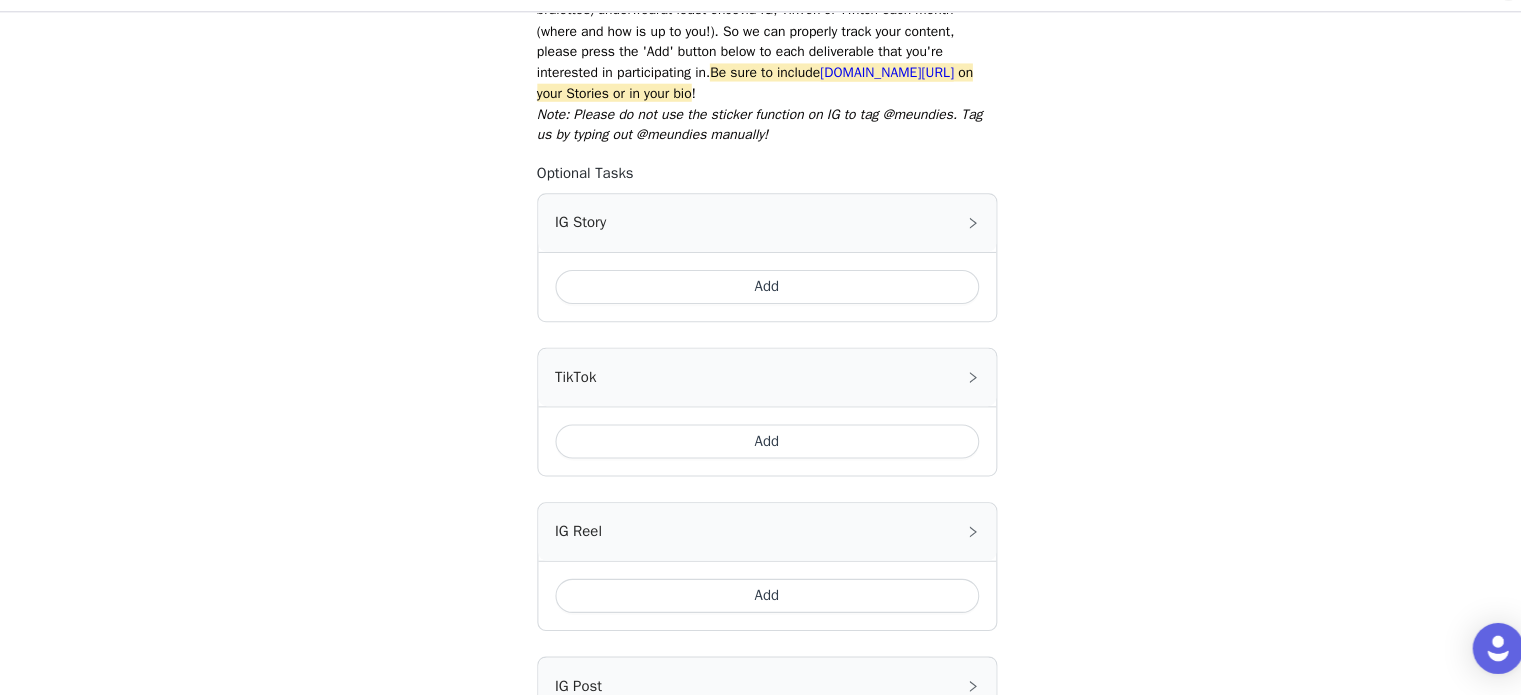 scroll, scrollTop: 325, scrollLeft: 0, axis: vertical 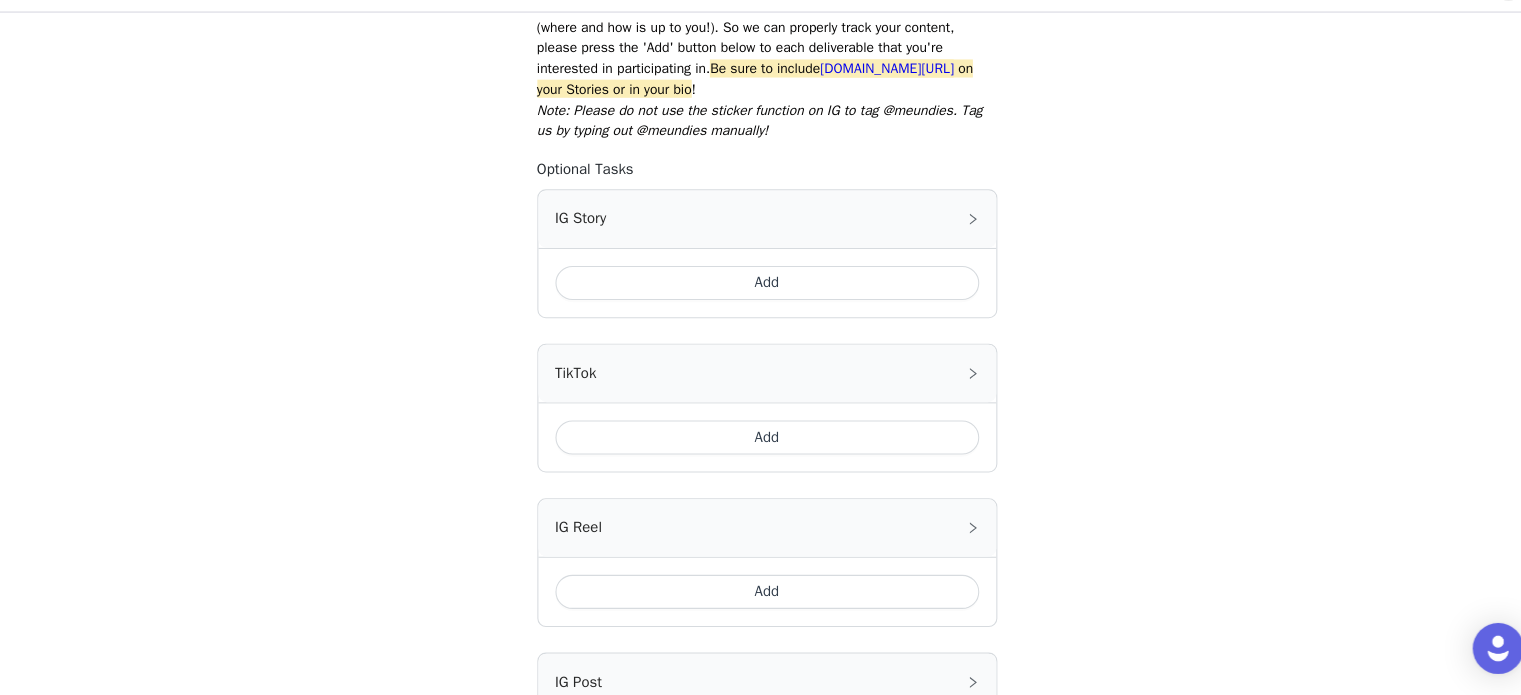 click on "Add" at bounding box center (761, 453) 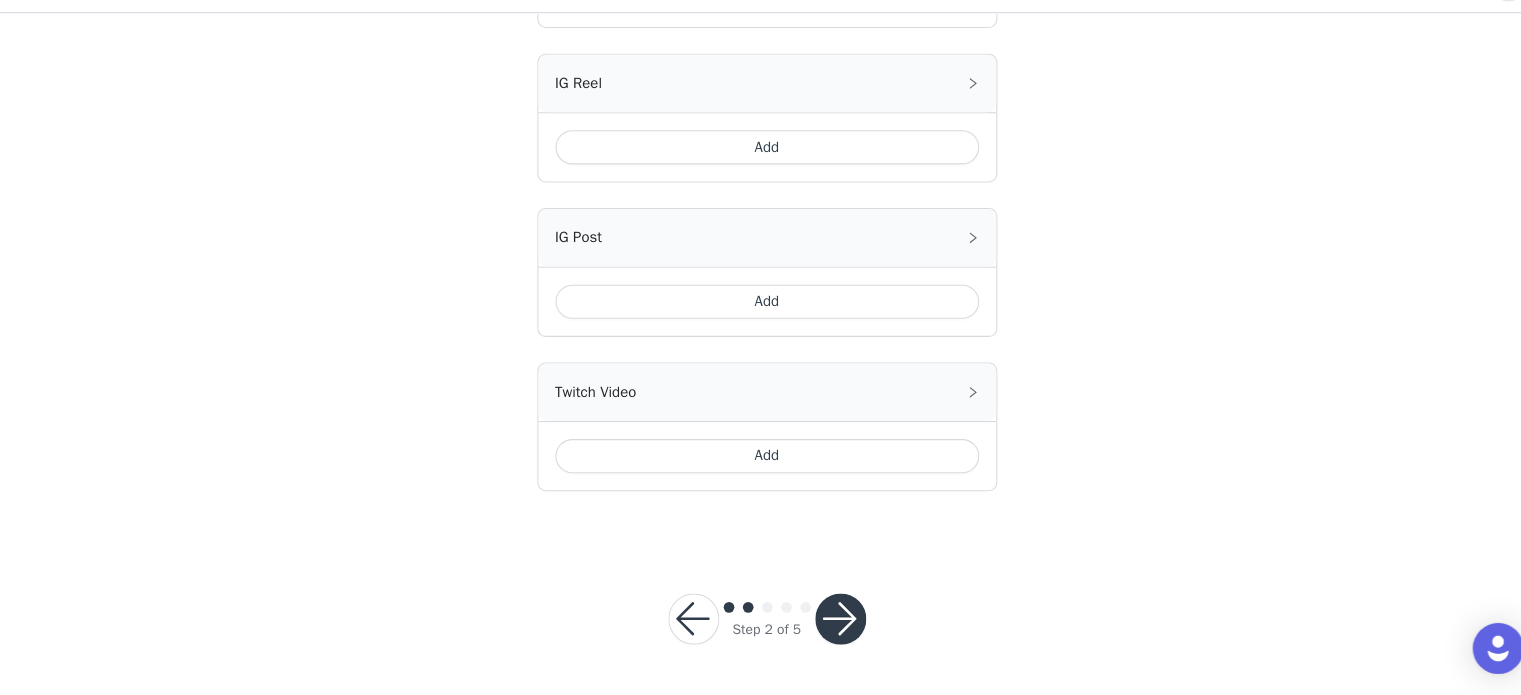 scroll, scrollTop: 905, scrollLeft: 0, axis: vertical 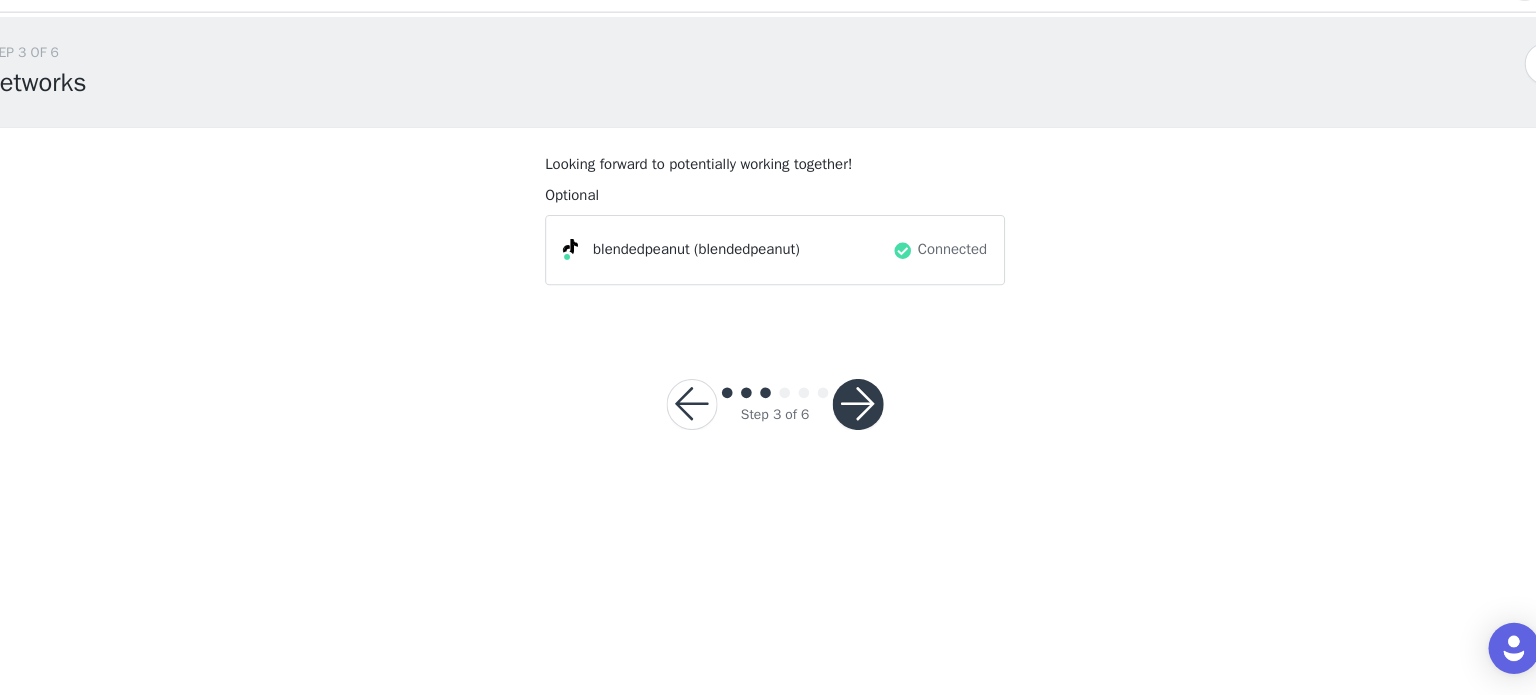 click at bounding box center (846, 422) 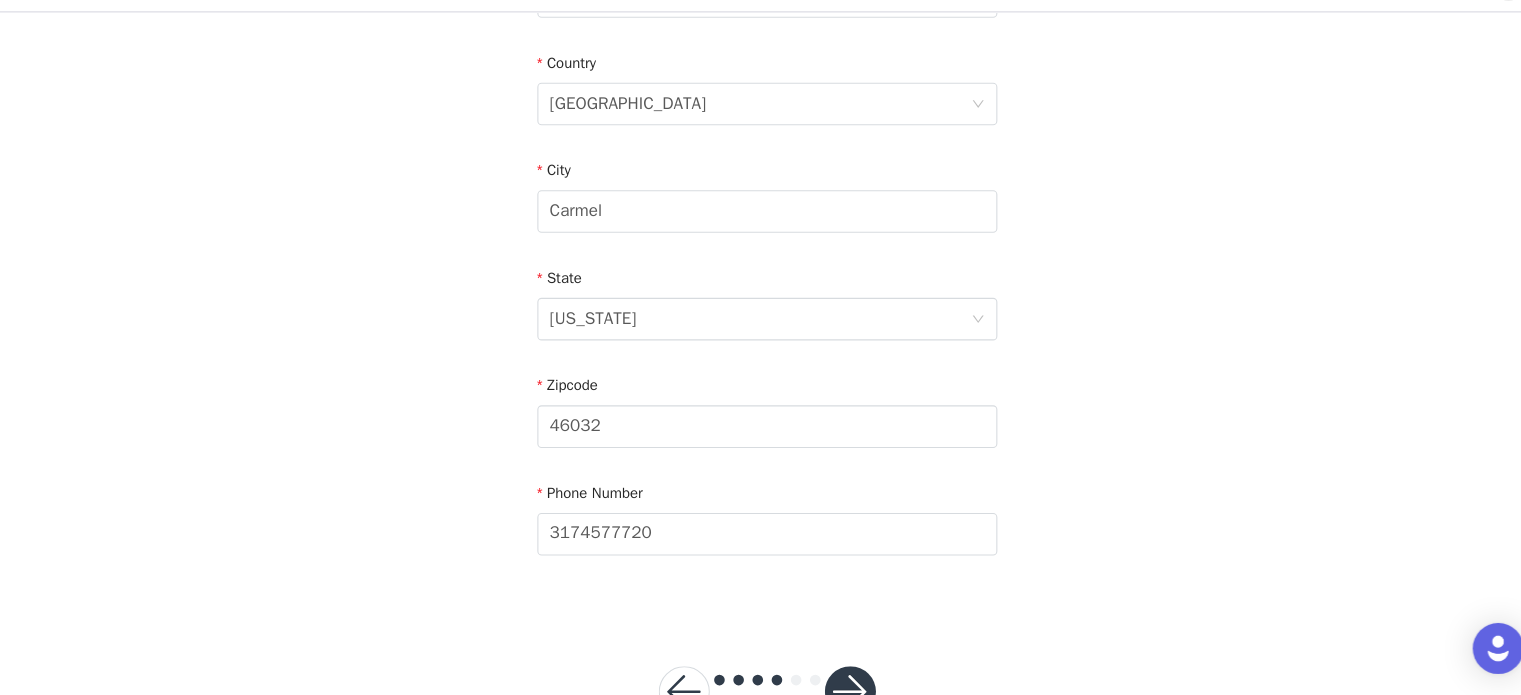 scroll, scrollTop: 668, scrollLeft: 0, axis: vertical 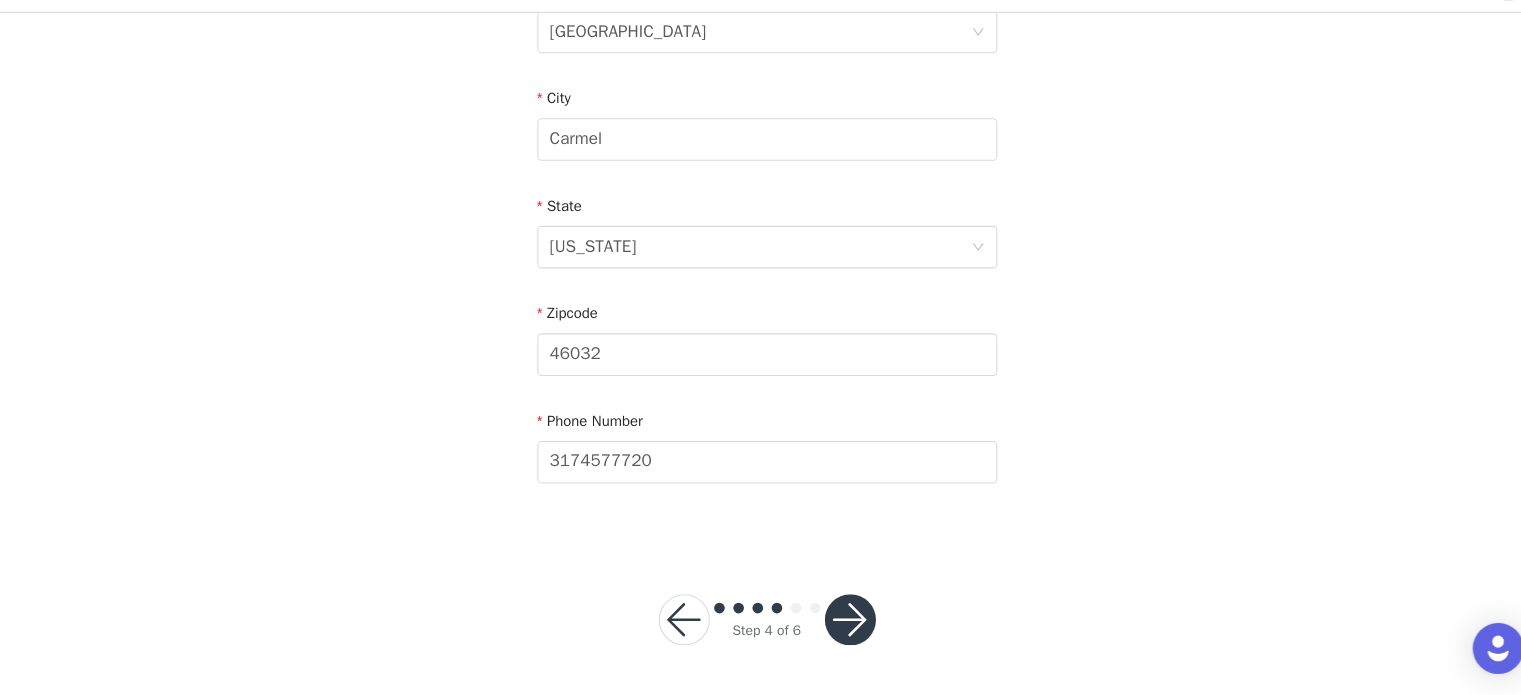 click at bounding box center [839, 624] 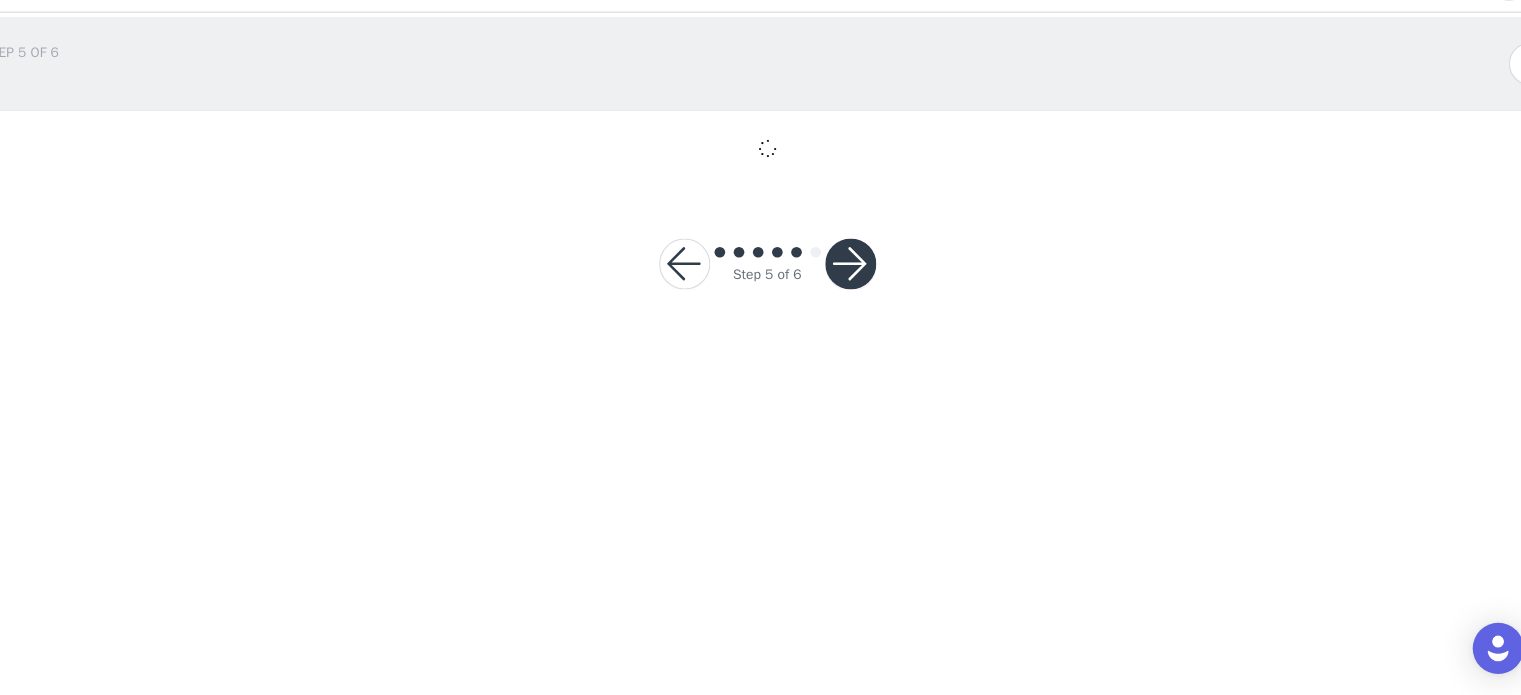 scroll, scrollTop: 0, scrollLeft: 0, axis: both 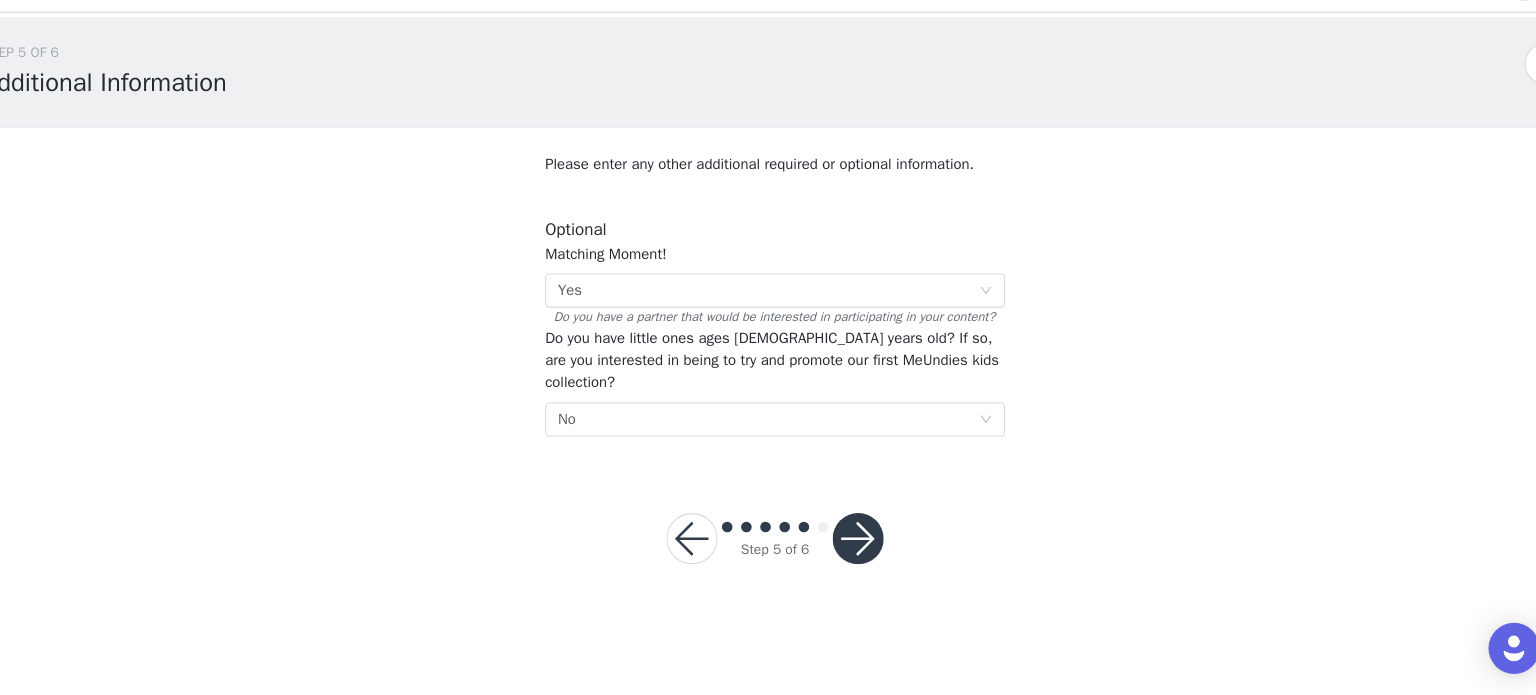 click at bounding box center [846, 548] 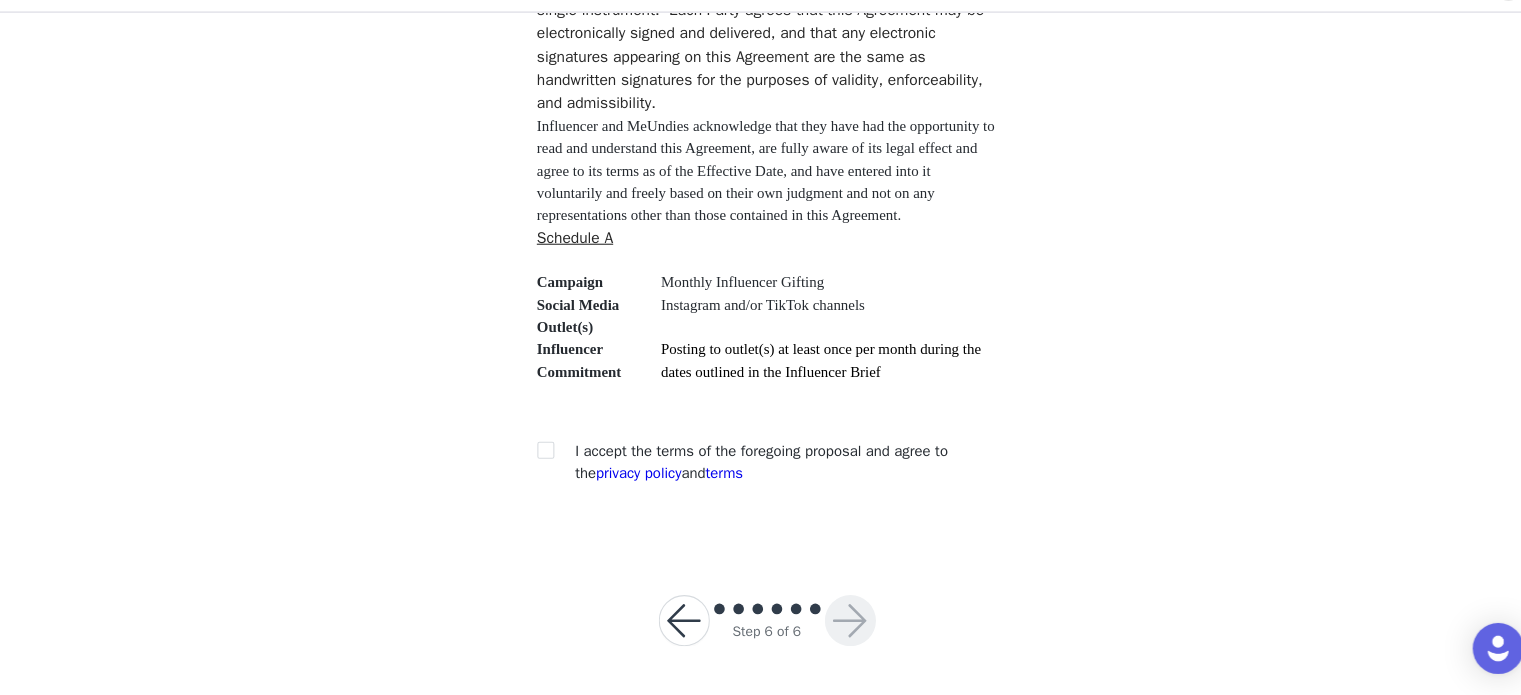 scroll, scrollTop: 5519, scrollLeft: 0, axis: vertical 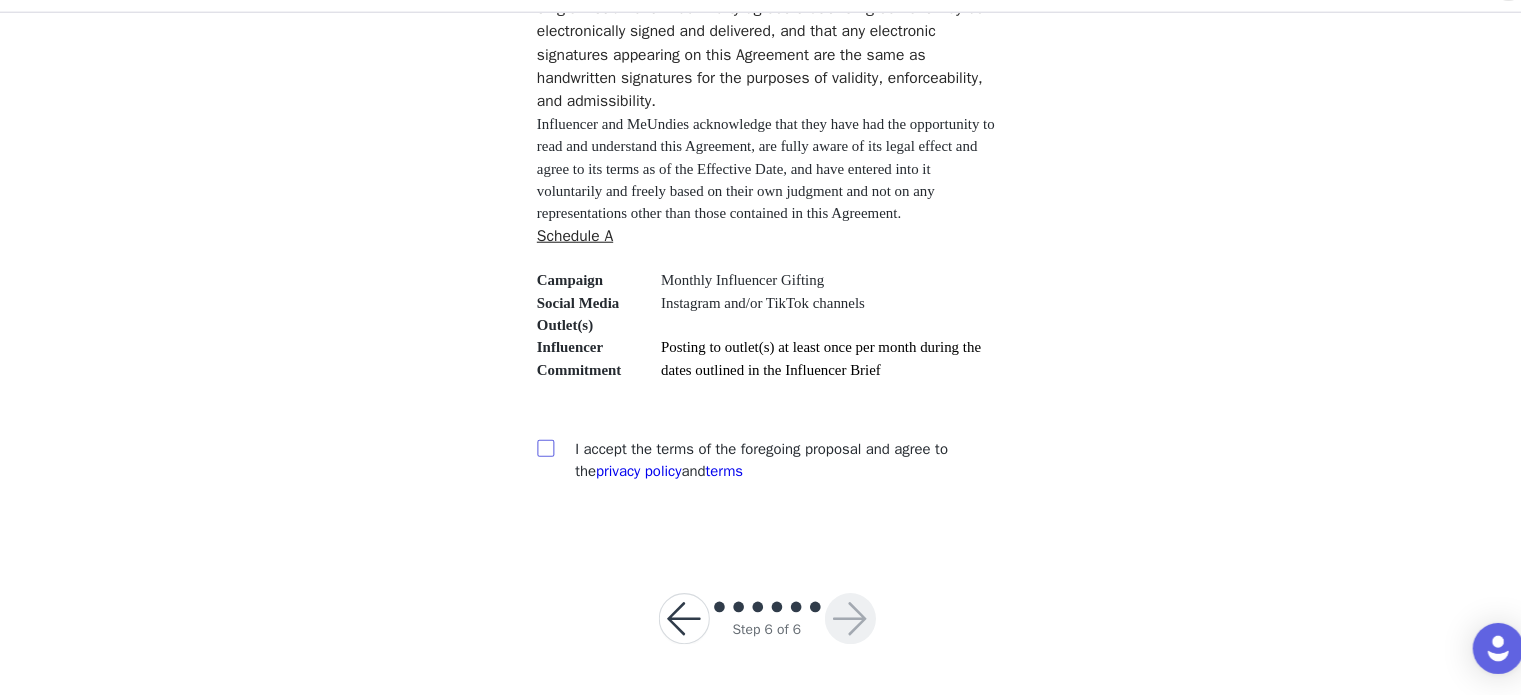 click at bounding box center [552, 462] 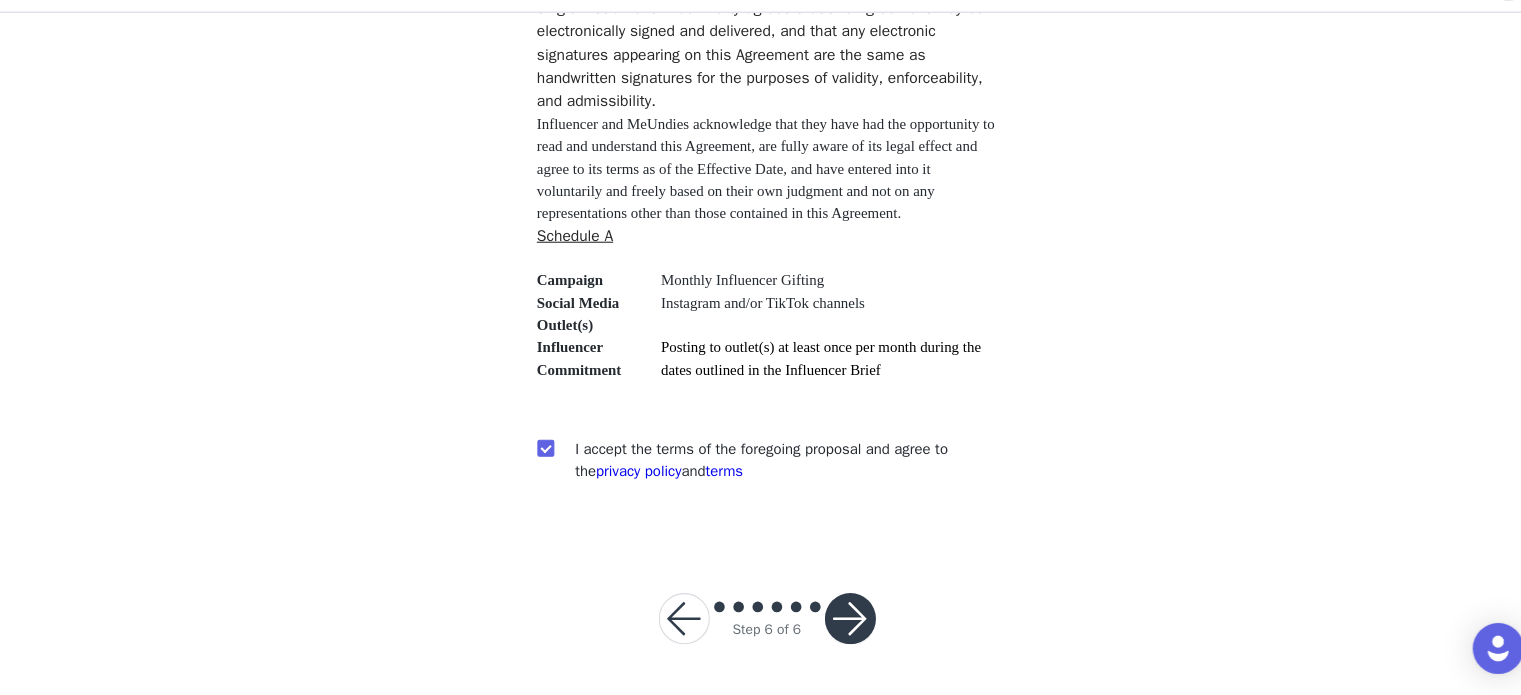 click at bounding box center (839, 623) 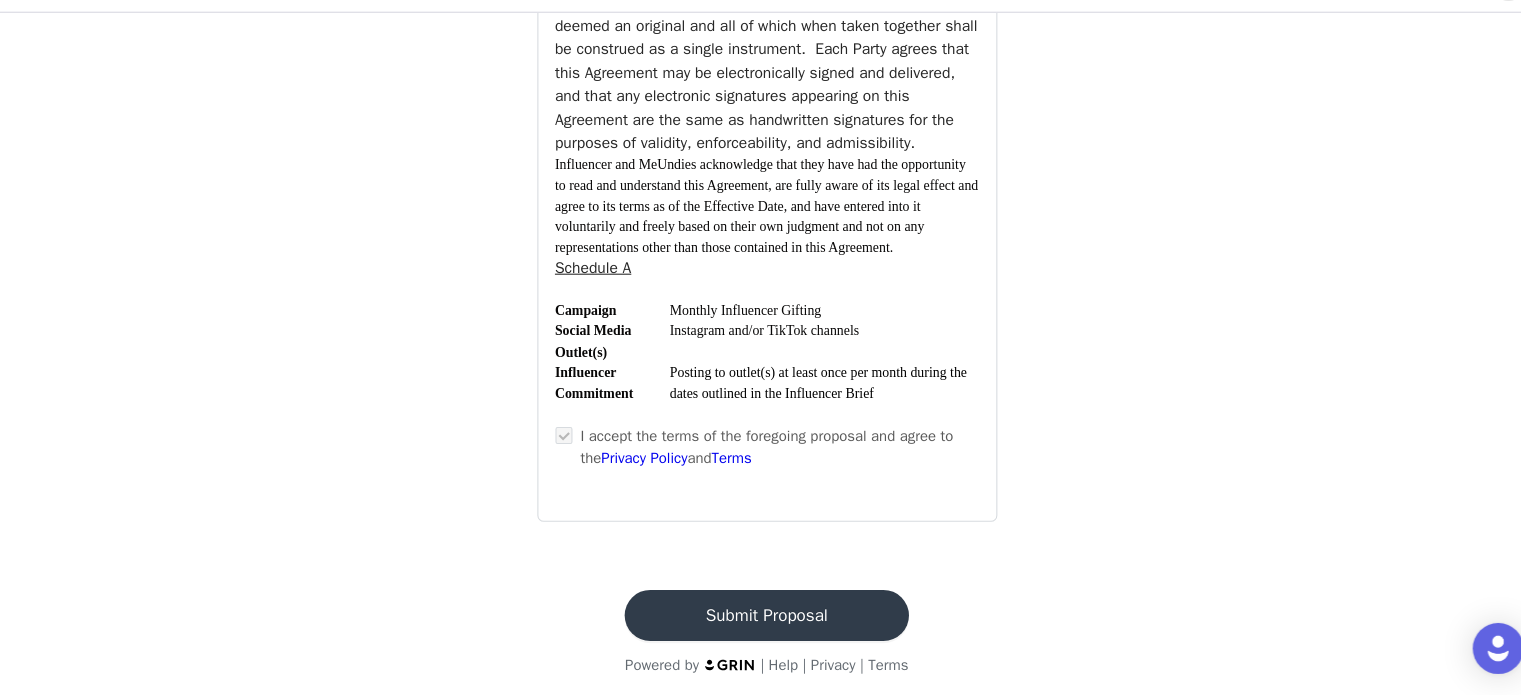 scroll, scrollTop: 7257, scrollLeft: 0, axis: vertical 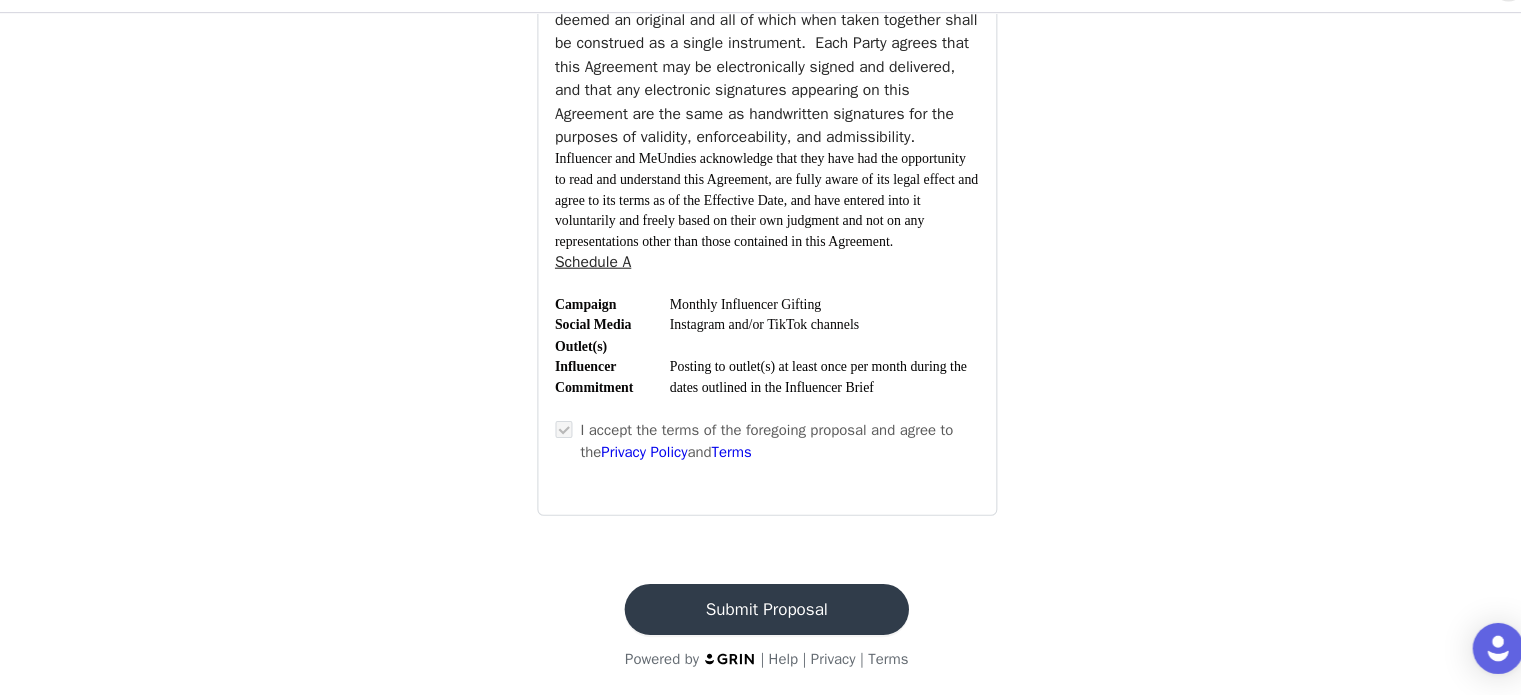 click on "Submit Proposal" at bounding box center (760, 614) 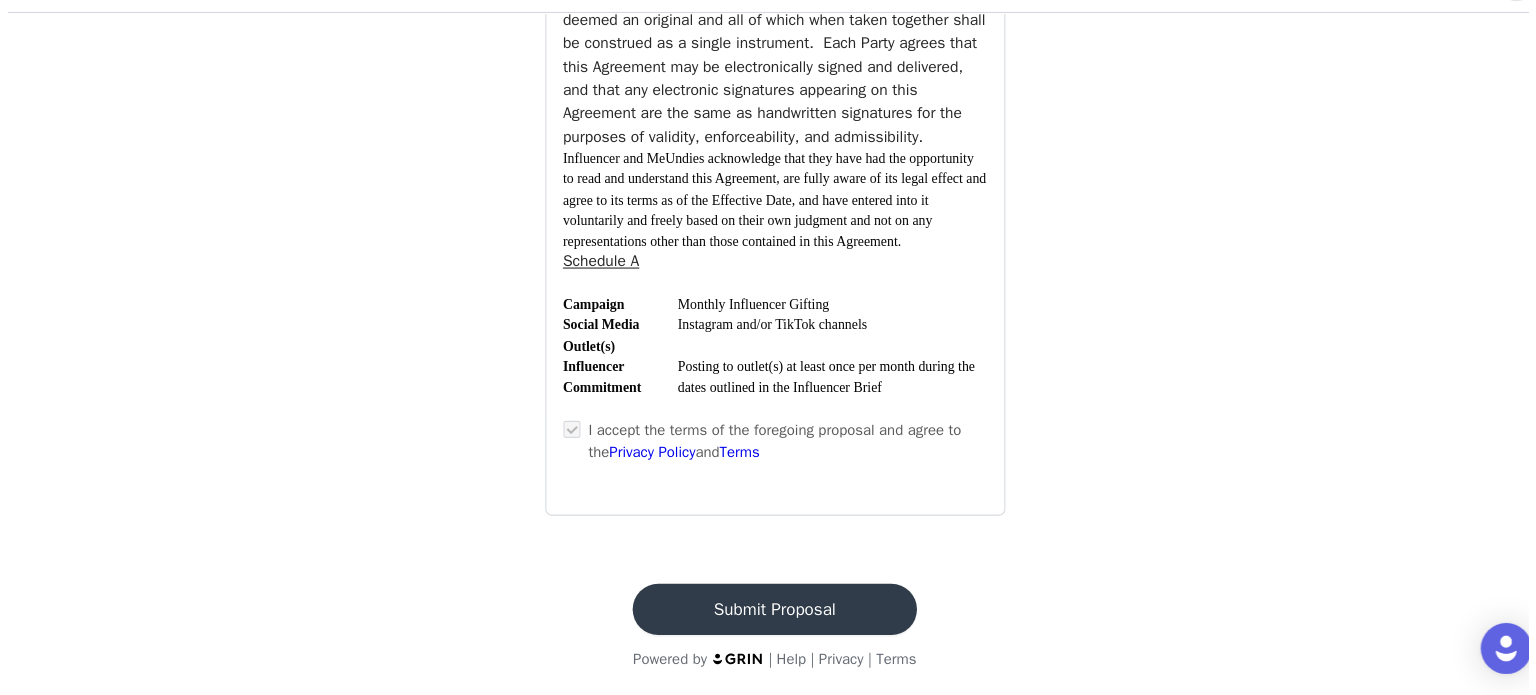 scroll, scrollTop: 0, scrollLeft: 0, axis: both 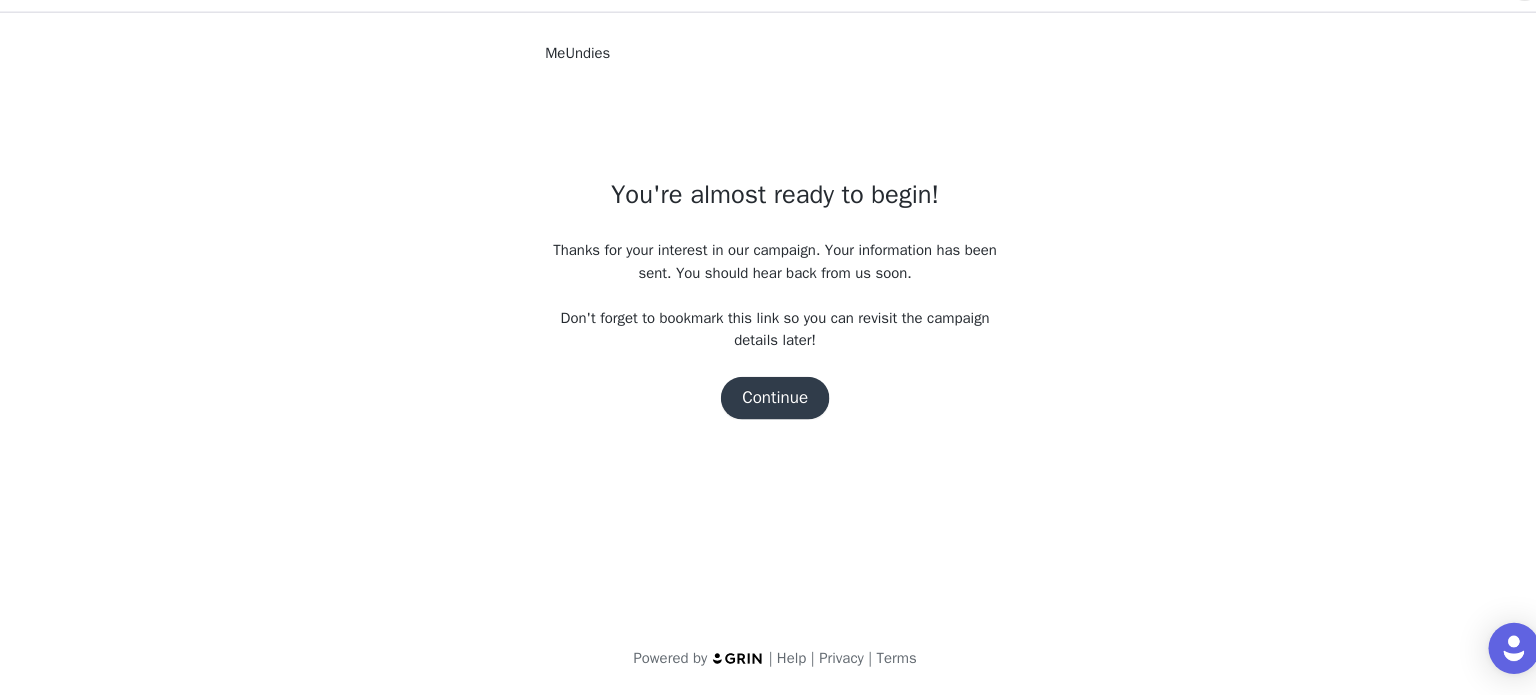 click on "Continue" at bounding box center [768, 416] 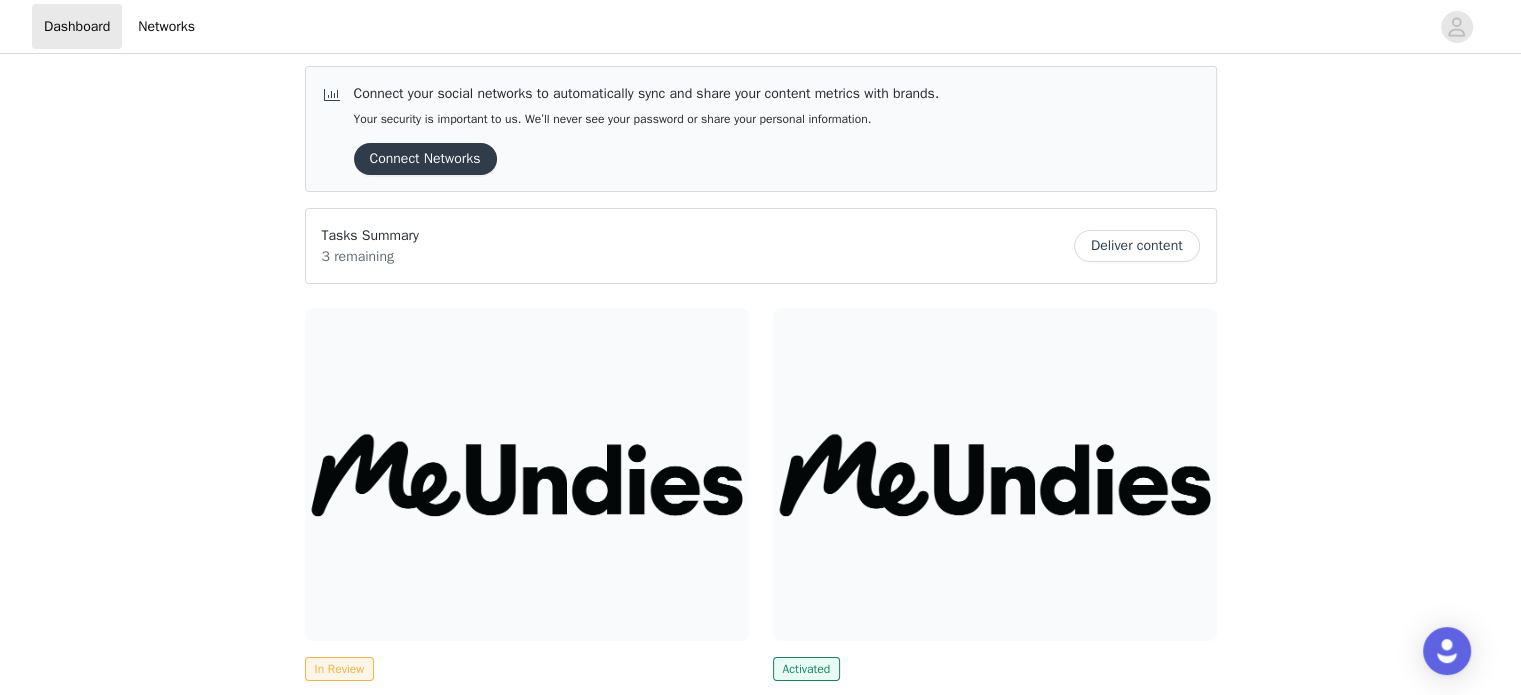 scroll, scrollTop: 0, scrollLeft: 0, axis: both 